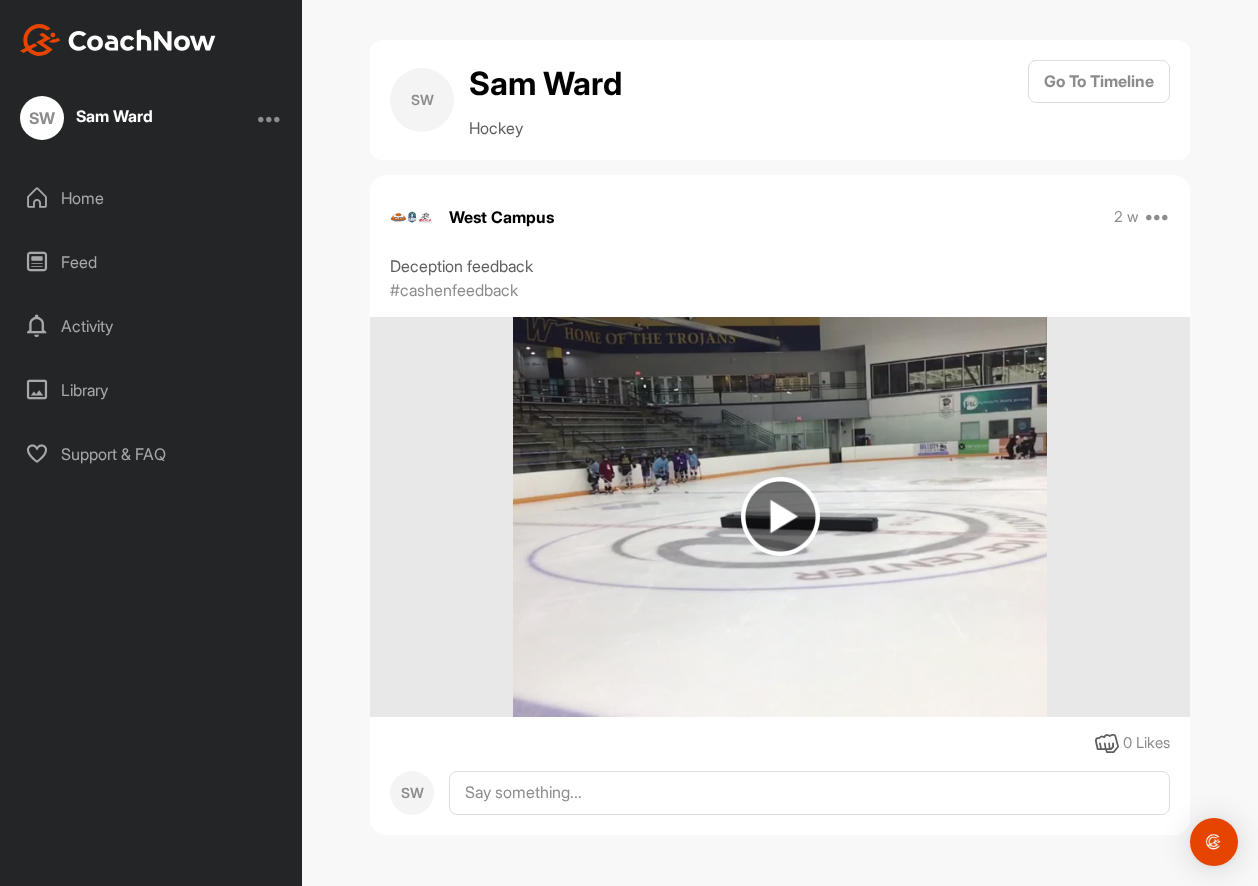 scroll, scrollTop: 0, scrollLeft: 0, axis: both 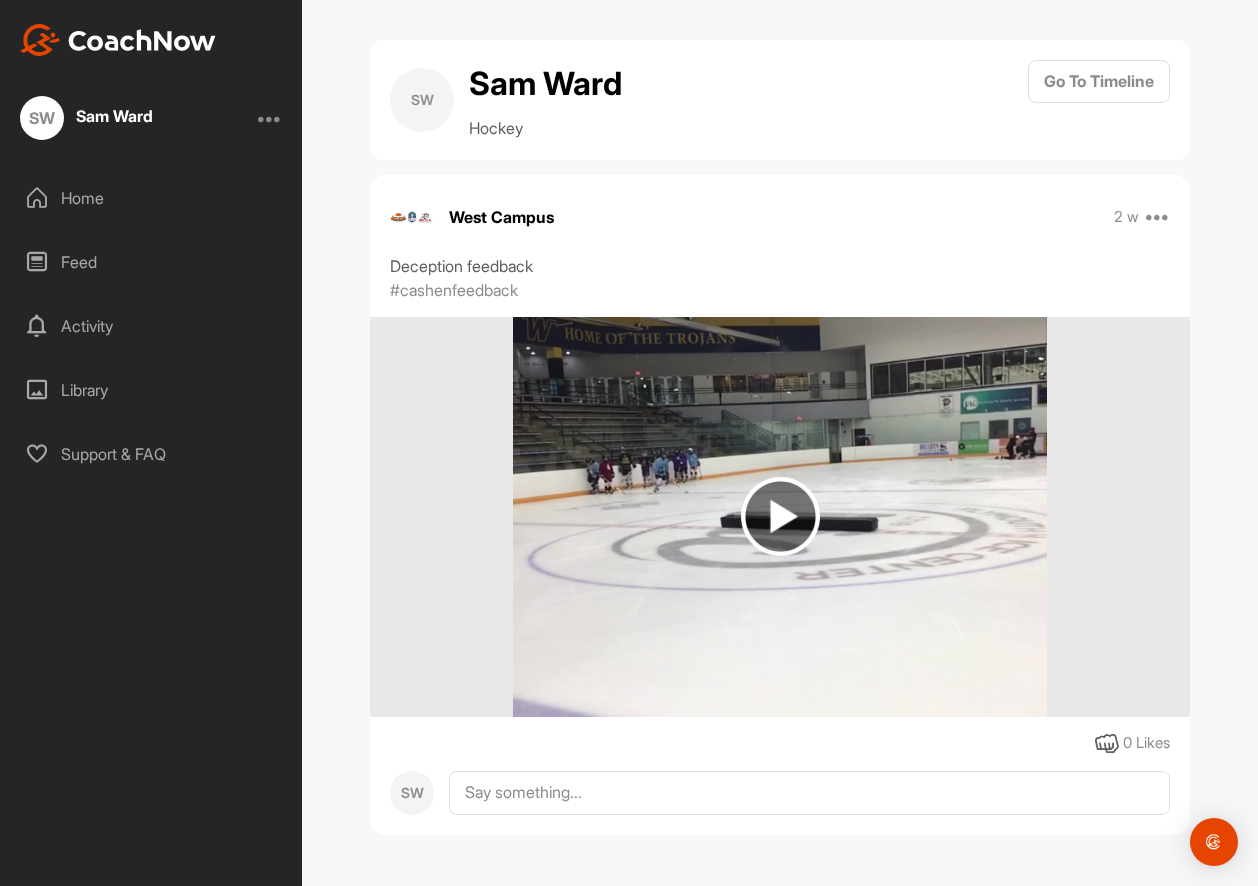 click on "Home" at bounding box center (152, 198) 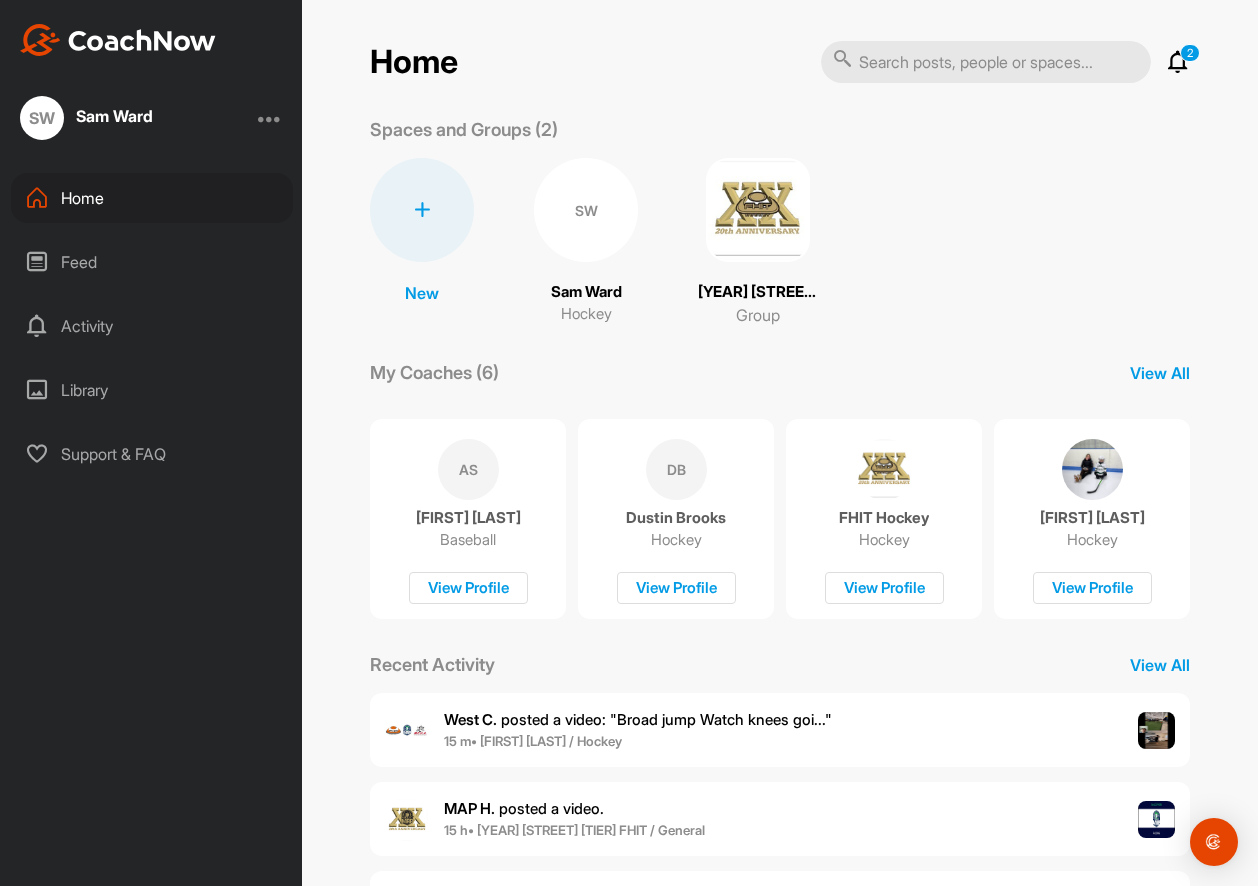 click on "15 m  • Sam W. / Hockey" at bounding box center [638, 742] 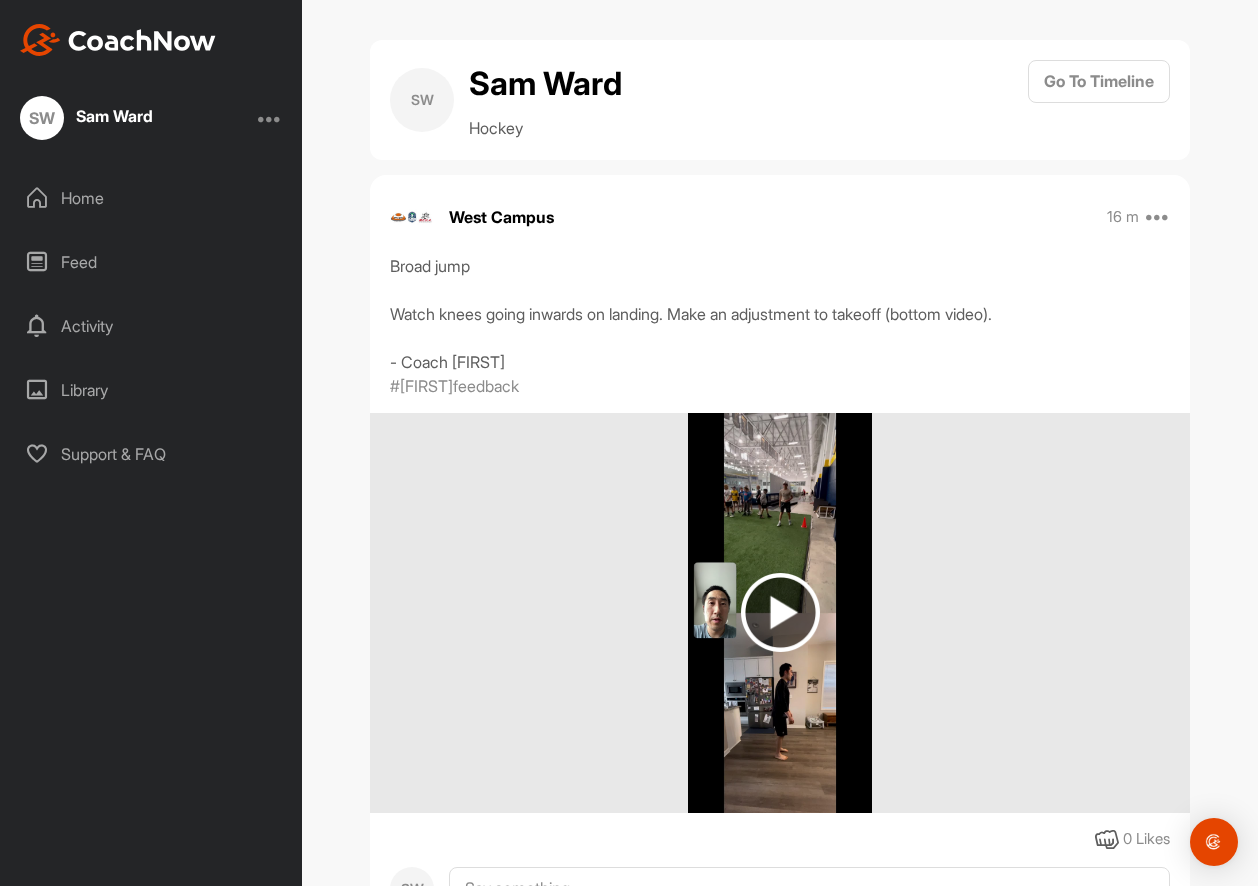 click at bounding box center (780, 612) 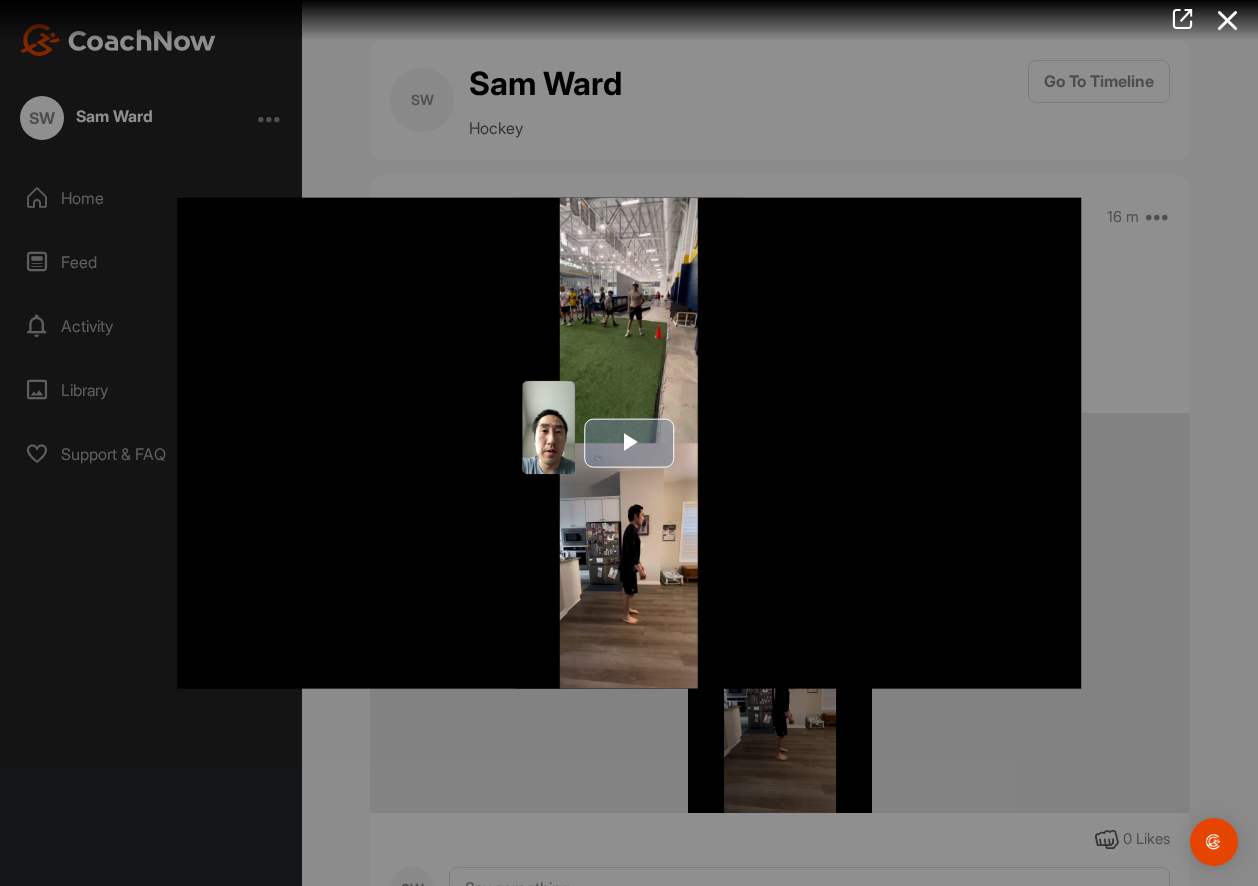 click at bounding box center [629, 443] 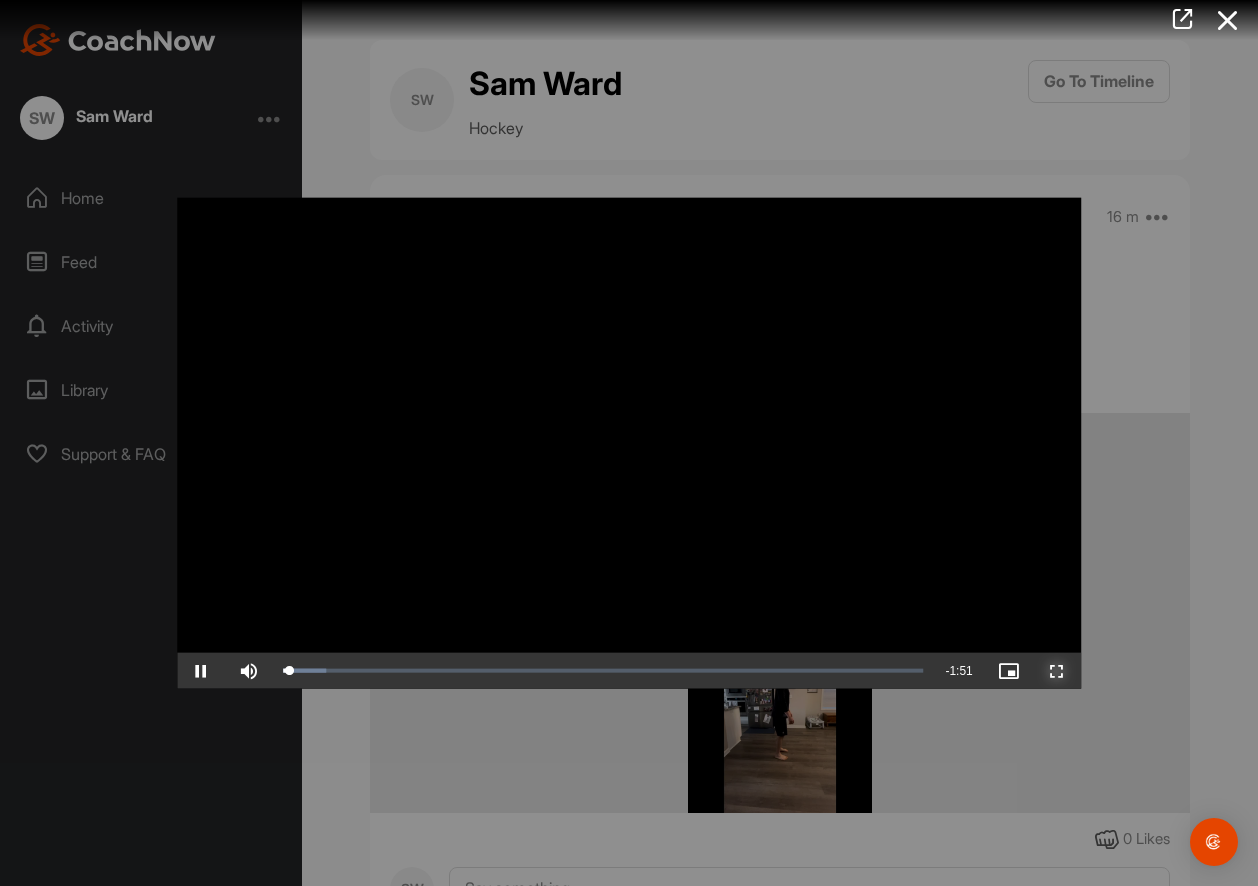 click at bounding box center (1057, 670) 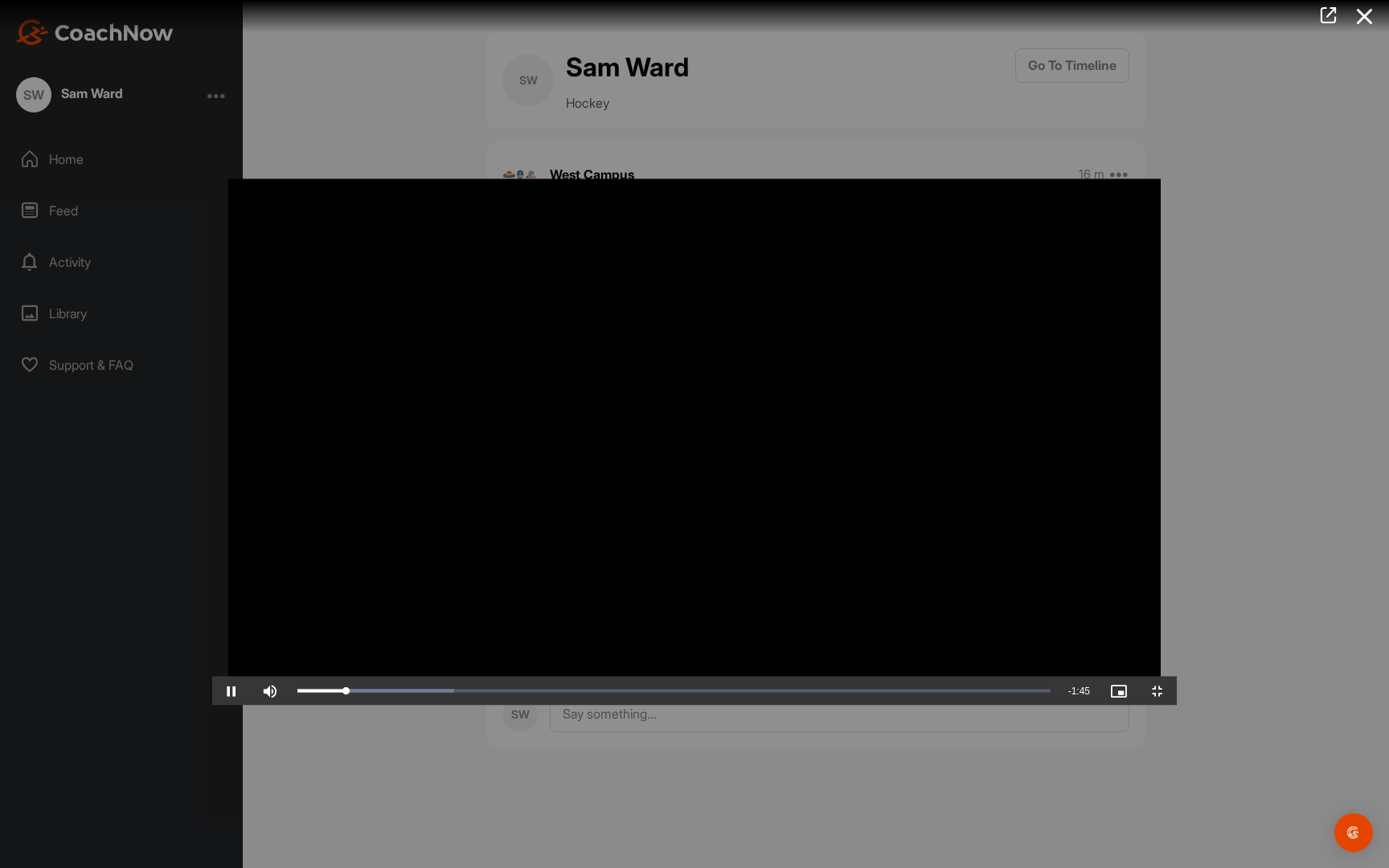 click at bounding box center (694, 434) 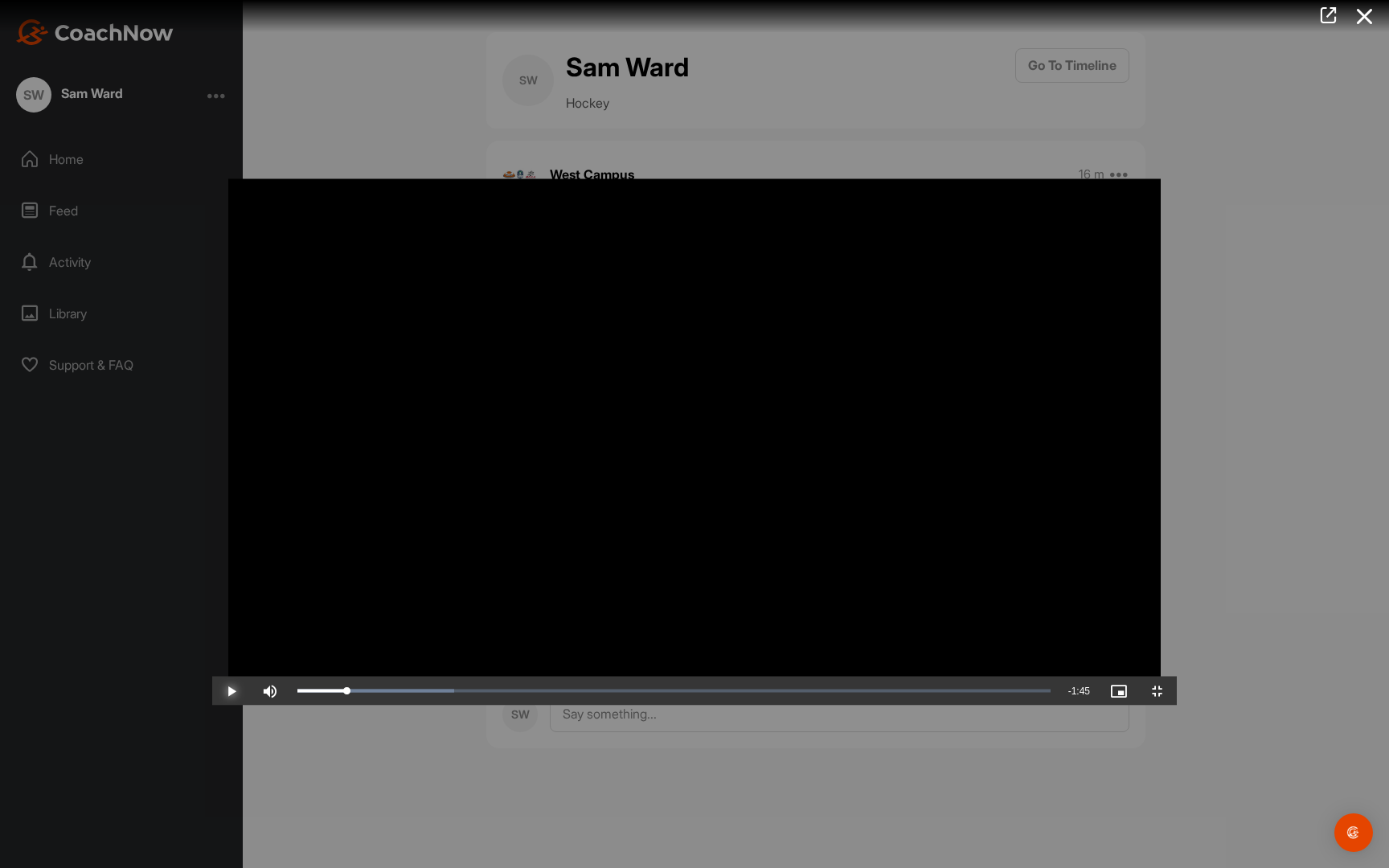 click at bounding box center (232, 691) 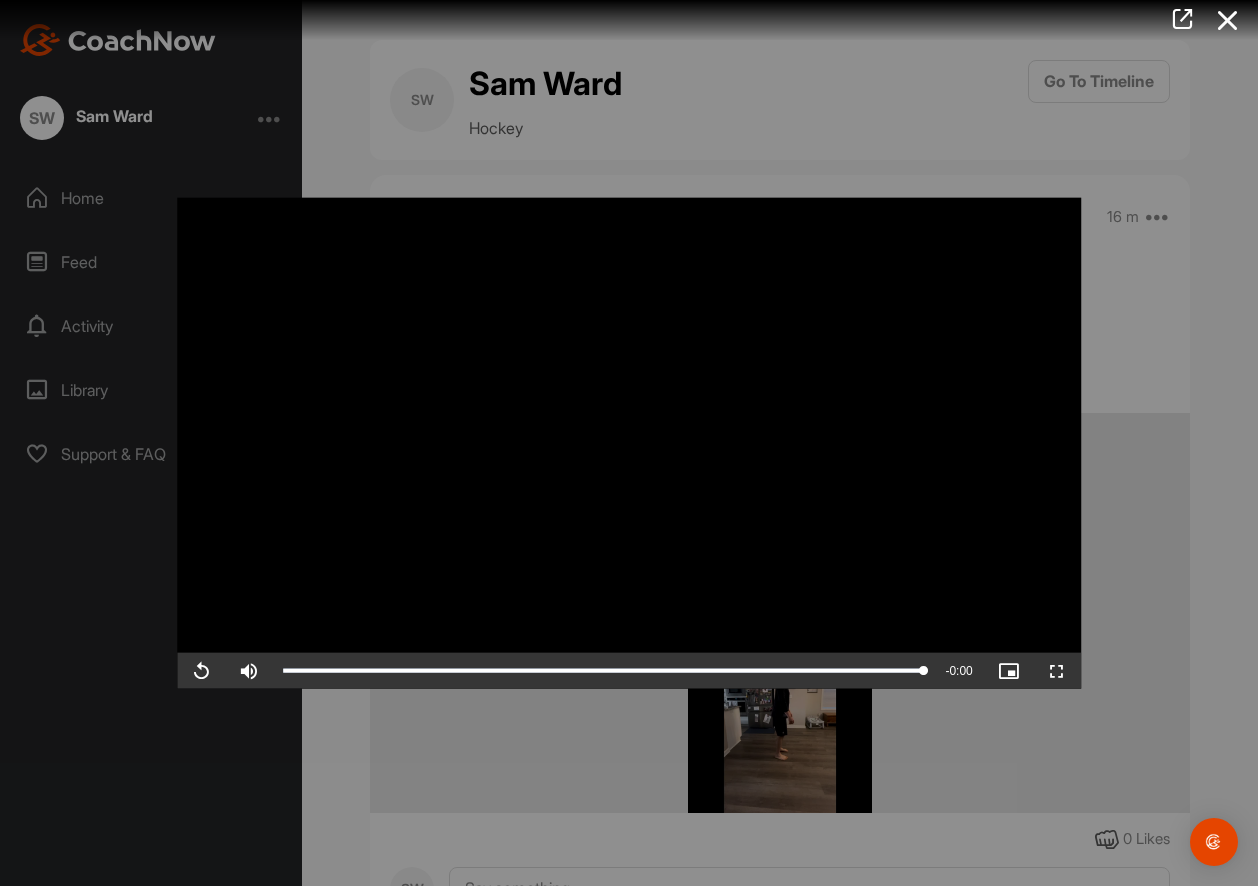 click at bounding box center (621, 20) 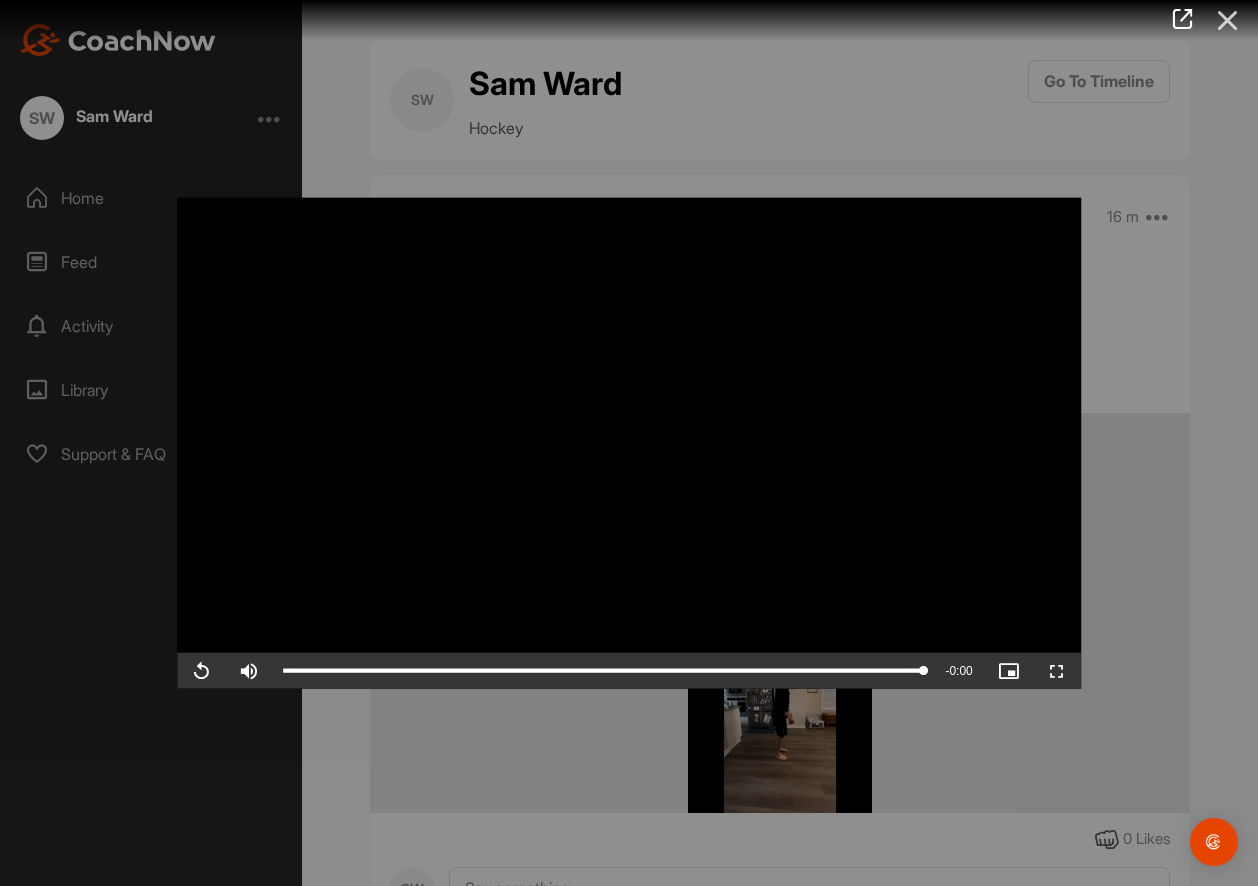 click at bounding box center [1228, 20] 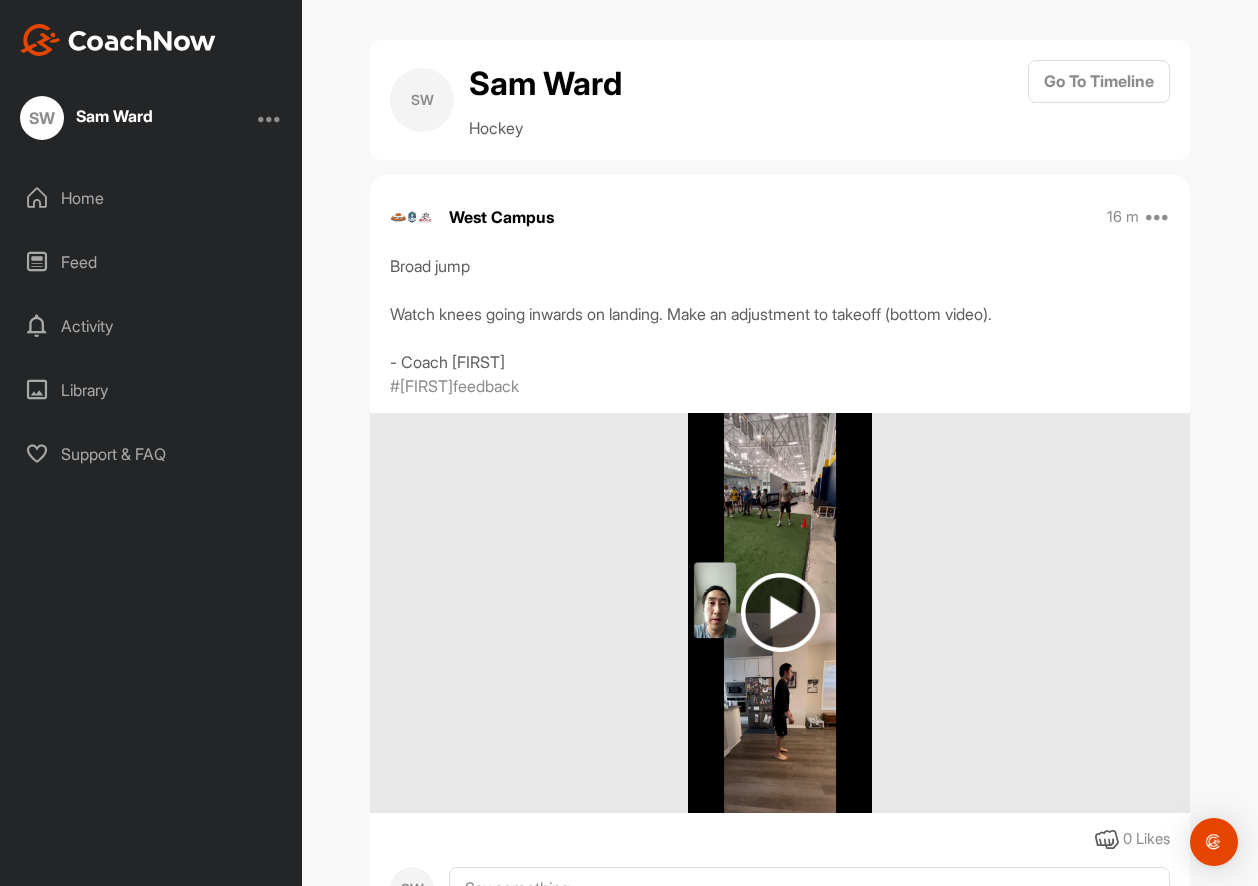 scroll, scrollTop: 90, scrollLeft: 0, axis: vertical 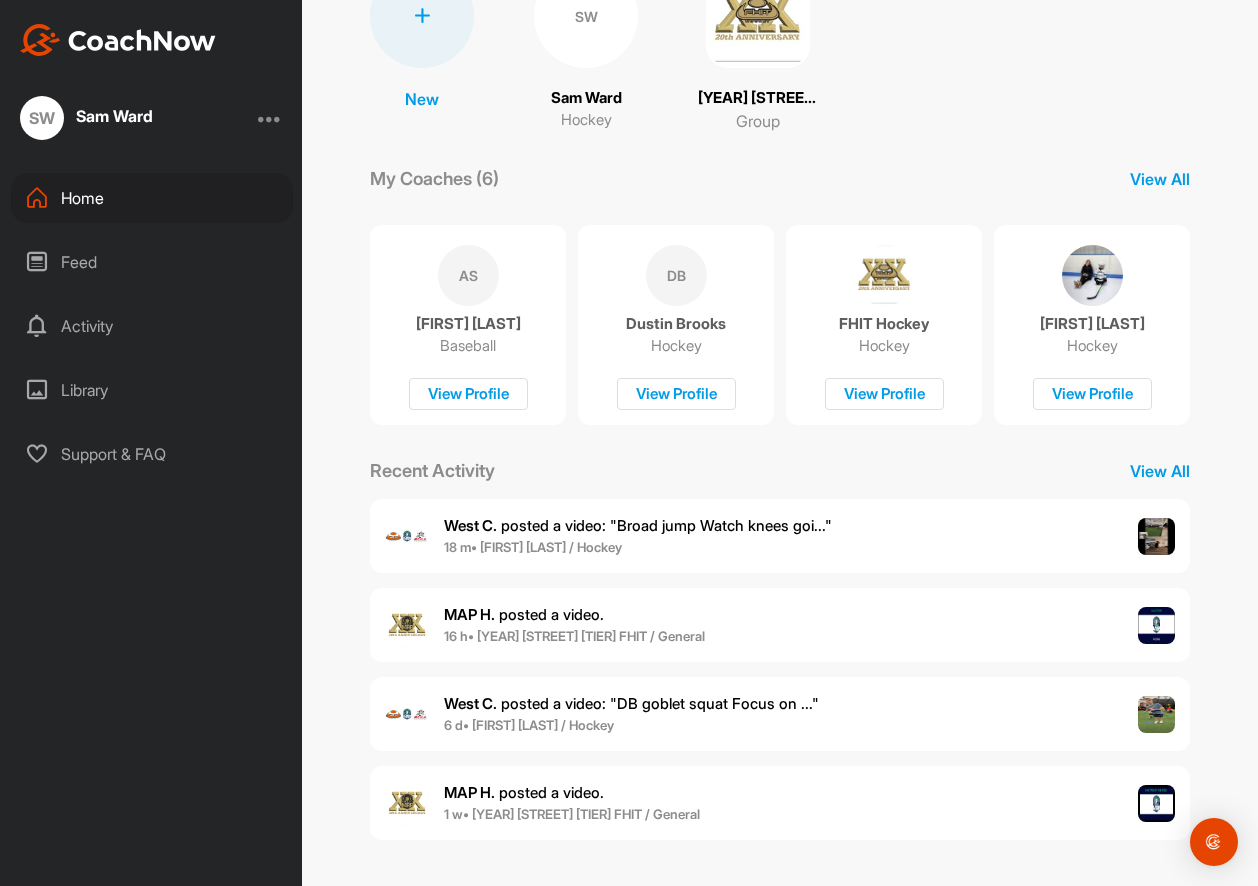 click on "MAP H.   posted a video . 16 h  • 2025 Plymouth Tier 4 FHIT / General" at bounding box center [780, 625] 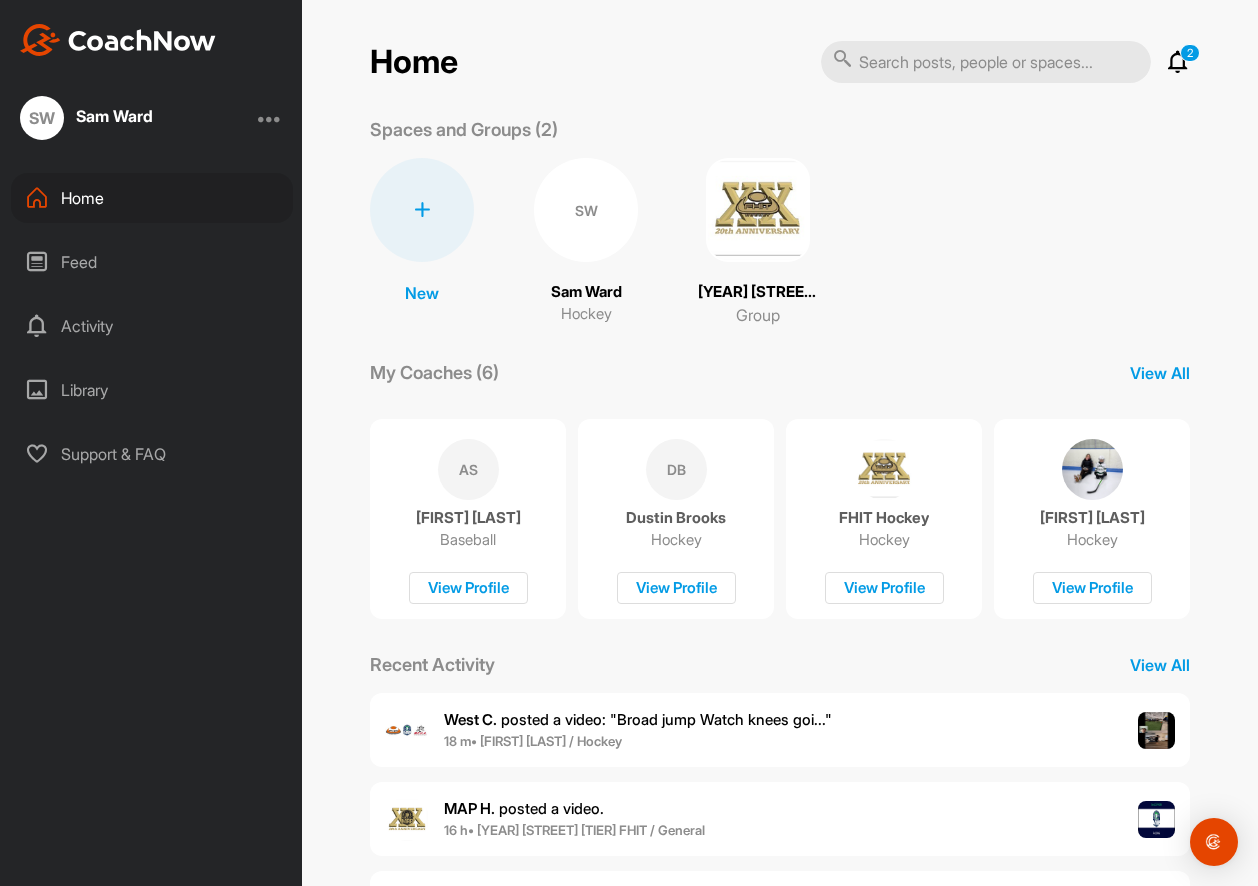 scroll, scrollTop: 194, scrollLeft: 0, axis: vertical 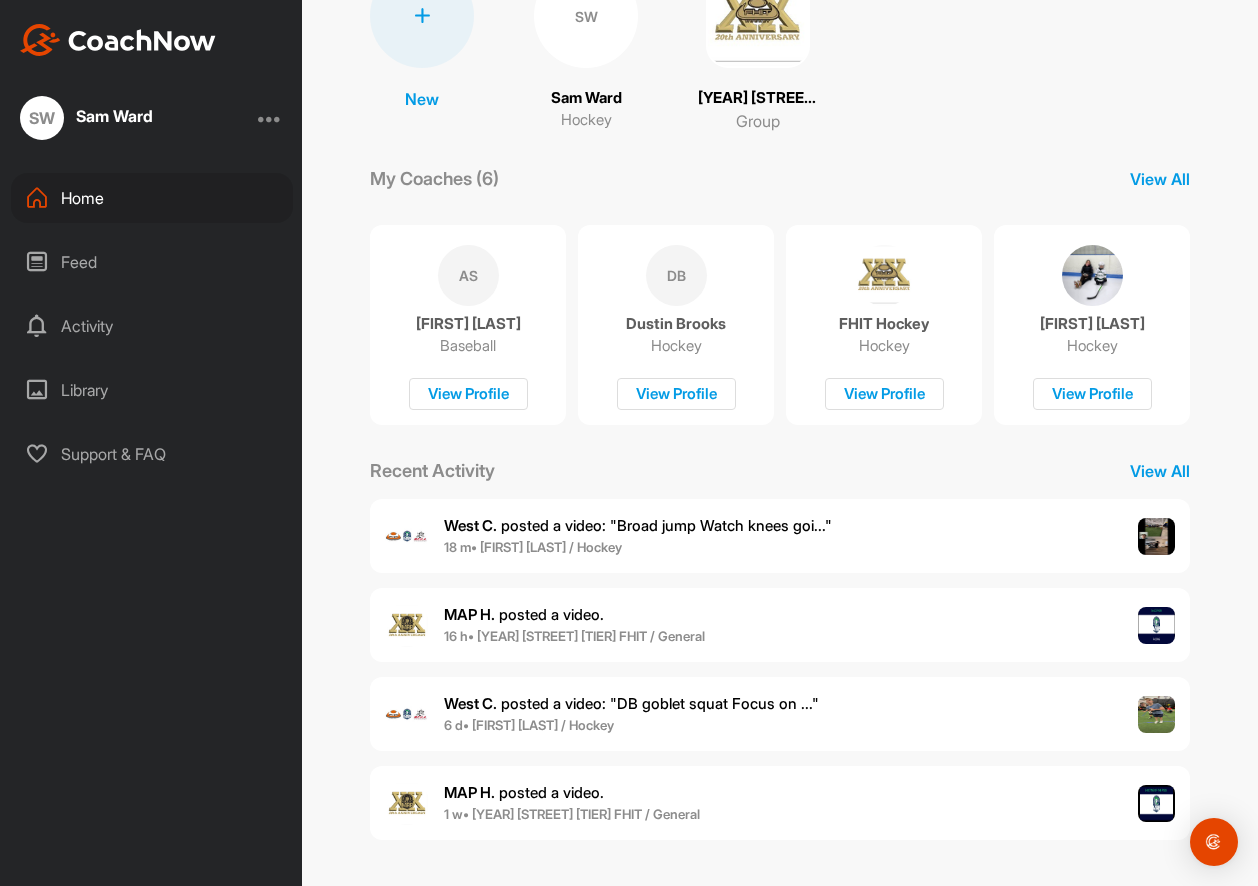 click on "6 d  • Sam W. / Hockey" at bounding box center [631, 726] 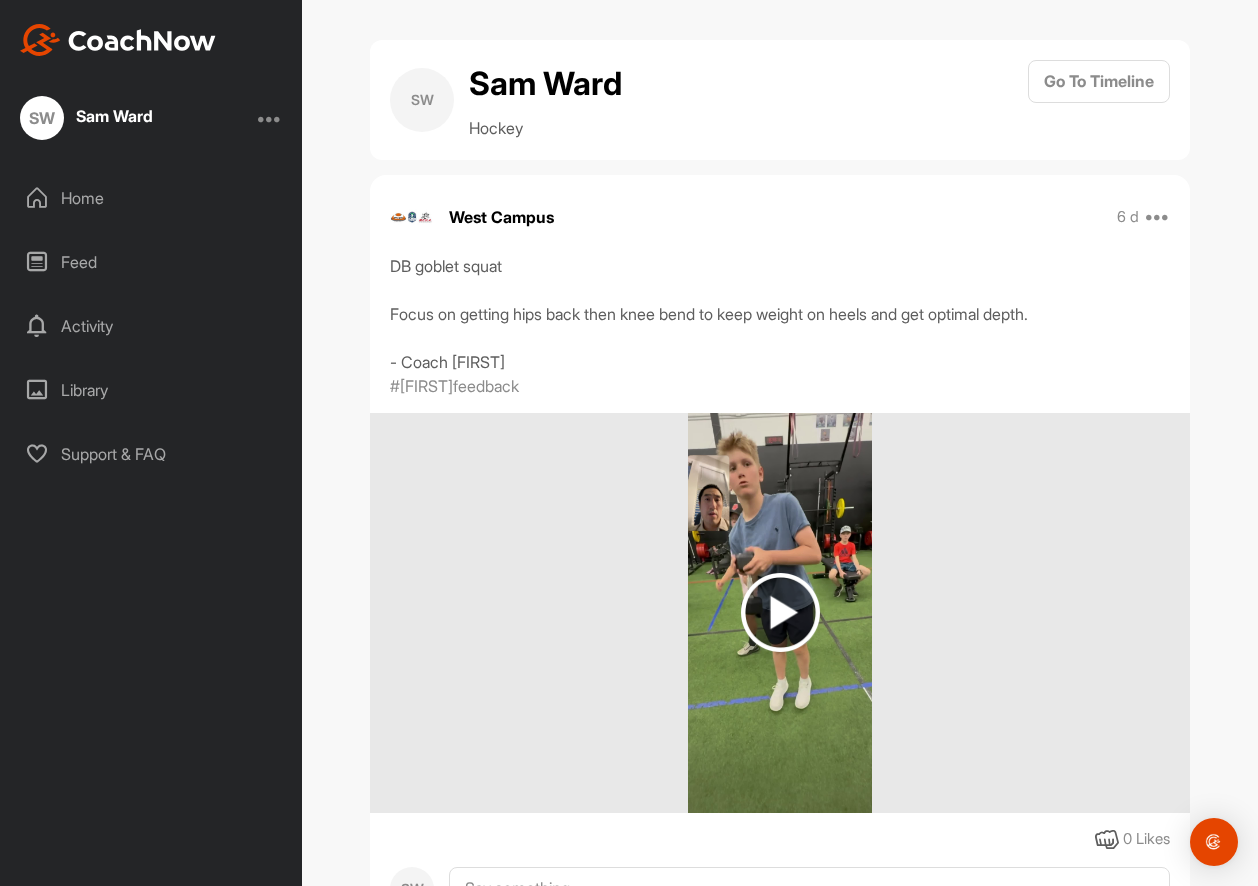 click at bounding box center (780, 612) 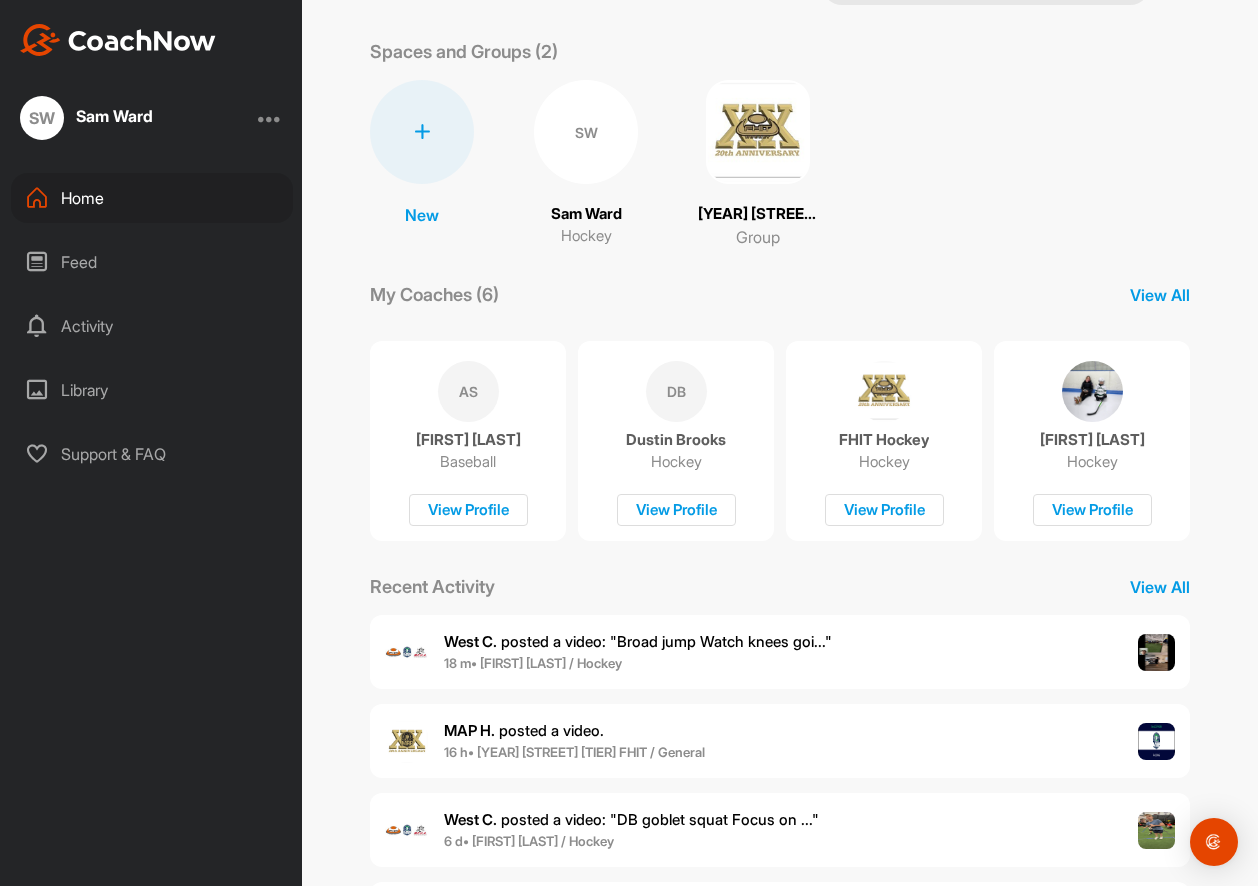 scroll, scrollTop: 194, scrollLeft: 0, axis: vertical 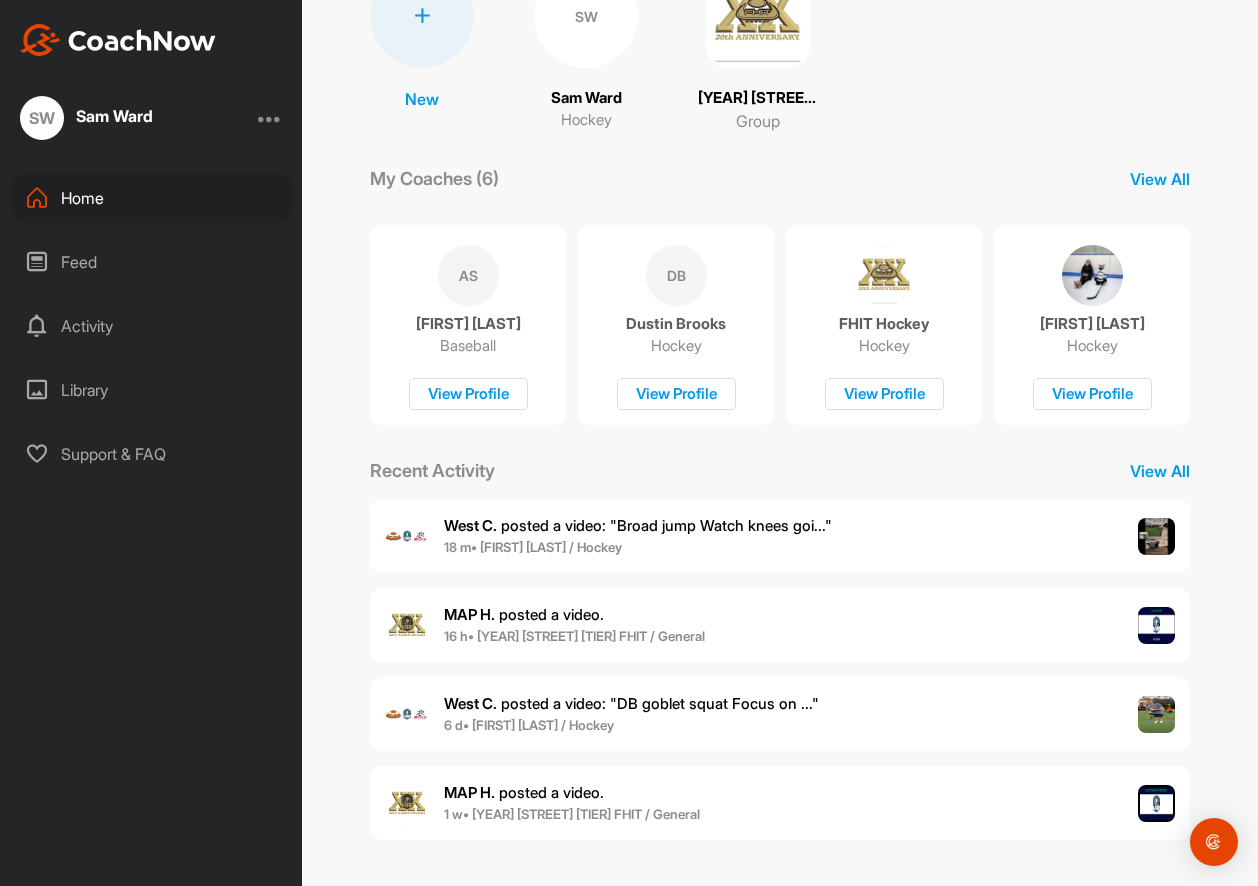 click on "MAP H.   posted a video ." at bounding box center [572, 793] 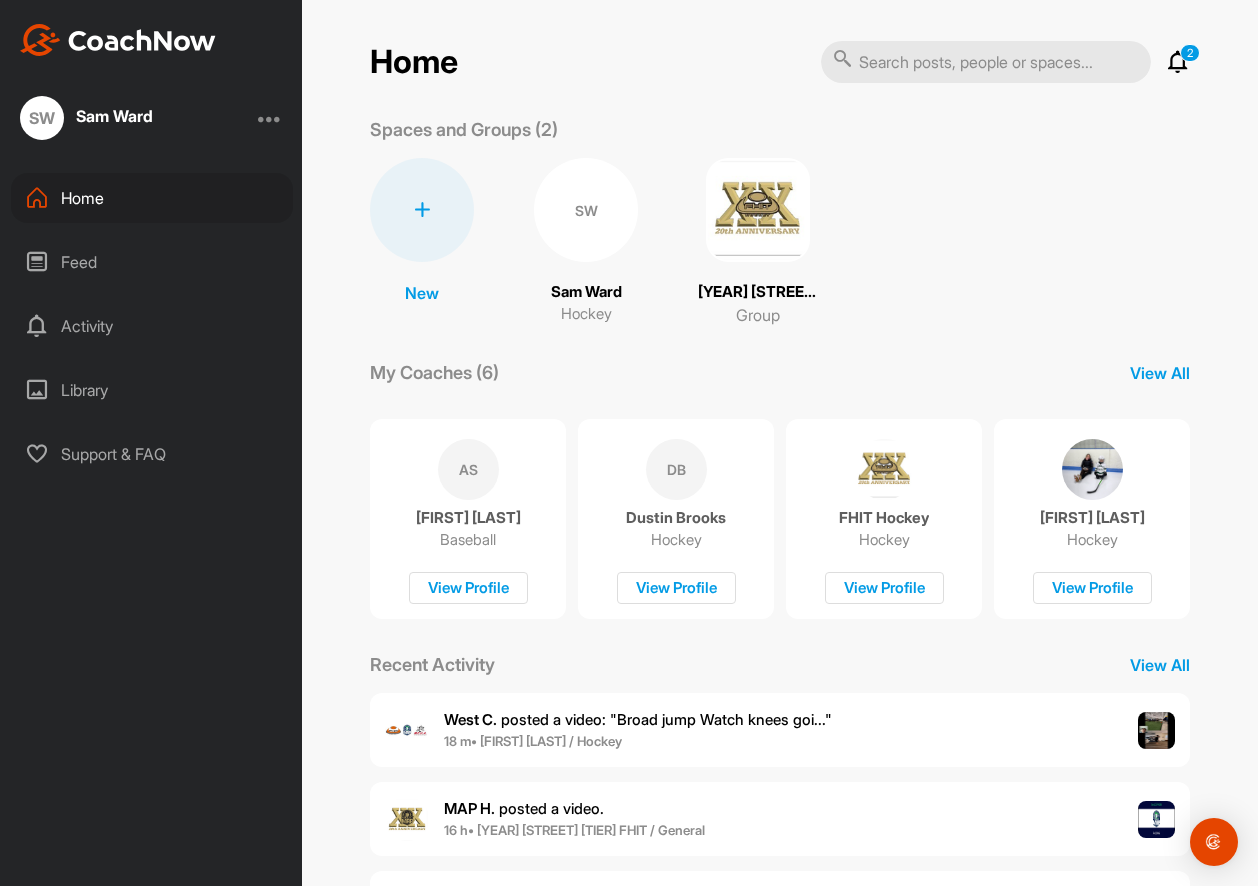 scroll, scrollTop: 194, scrollLeft: 0, axis: vertical 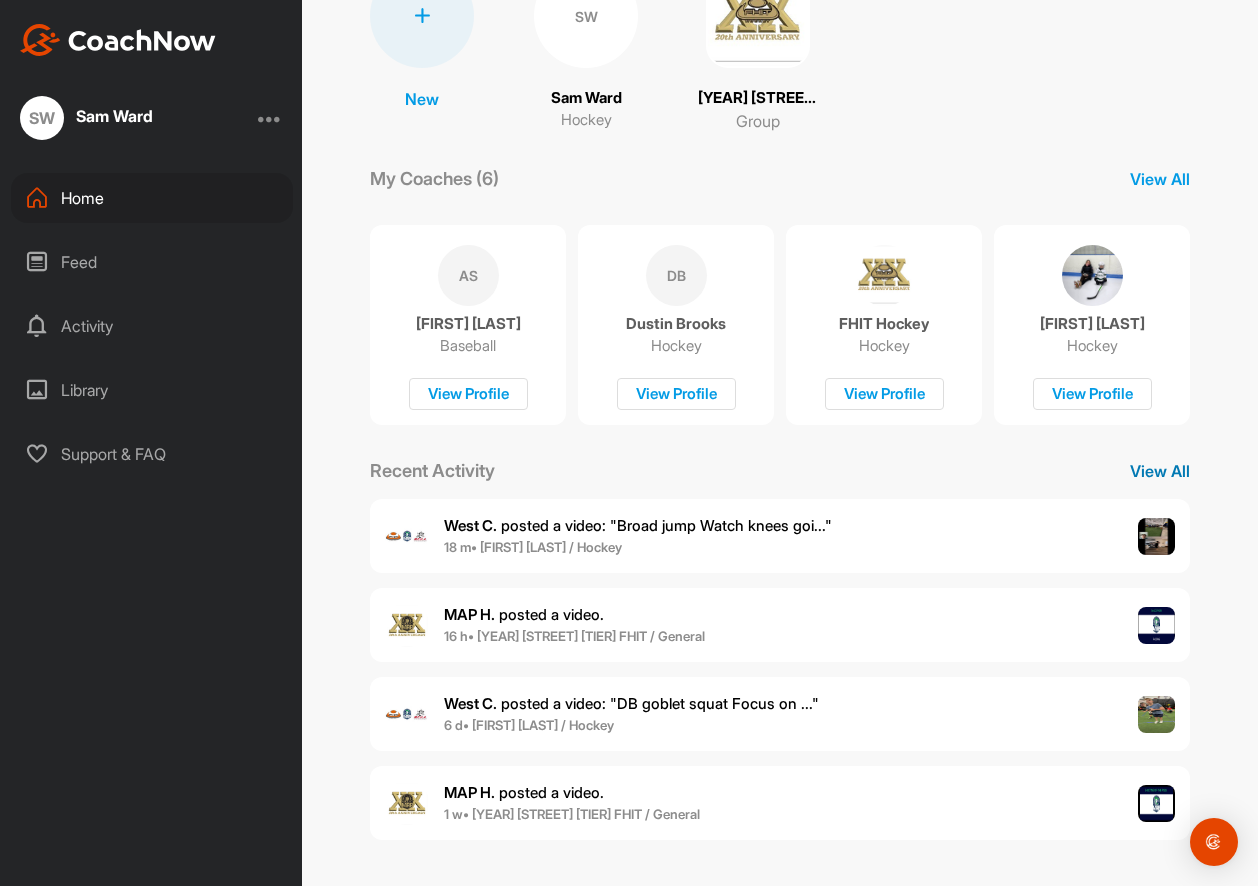 click on "View All" at bounding box center [1160, 471] 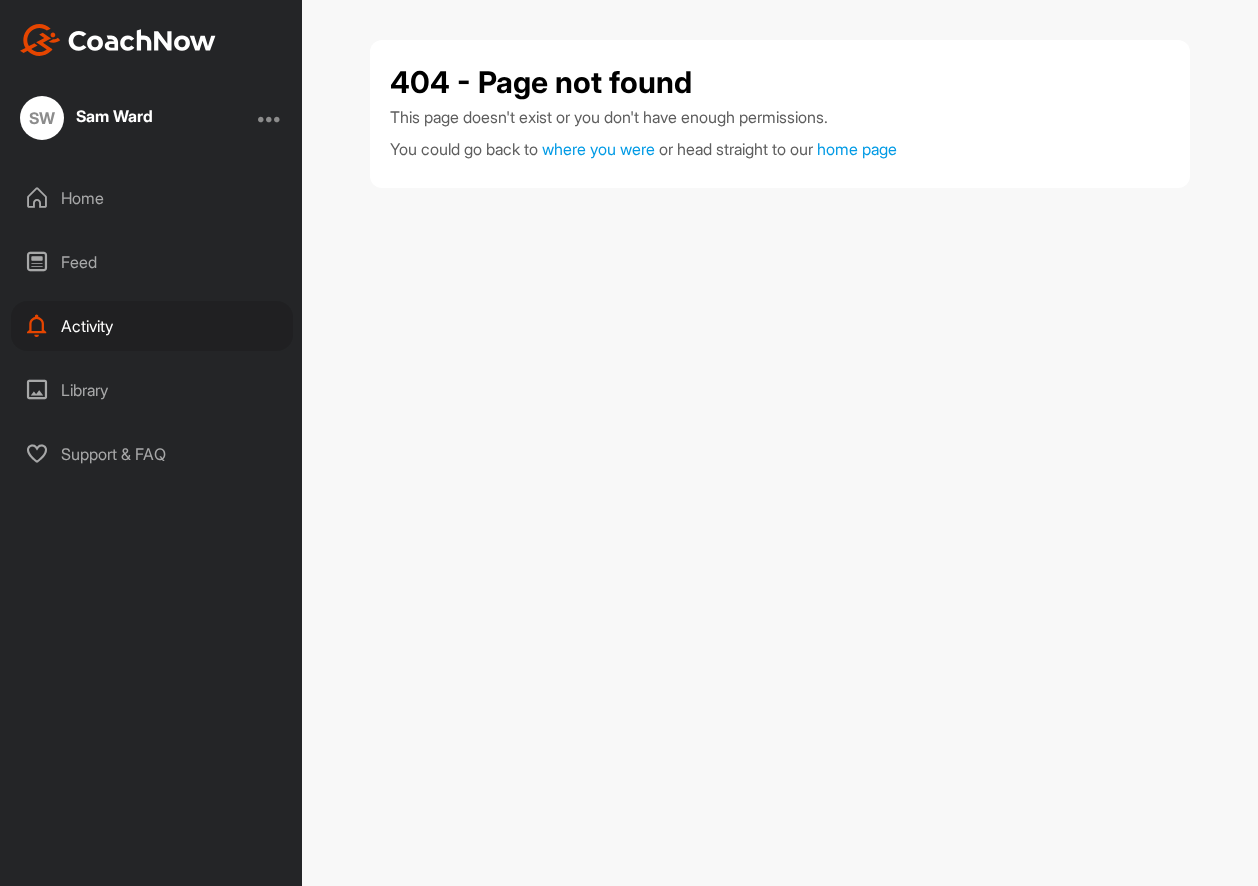 scroll, scrollTop: 0, scrollLeft: 0, axis: both 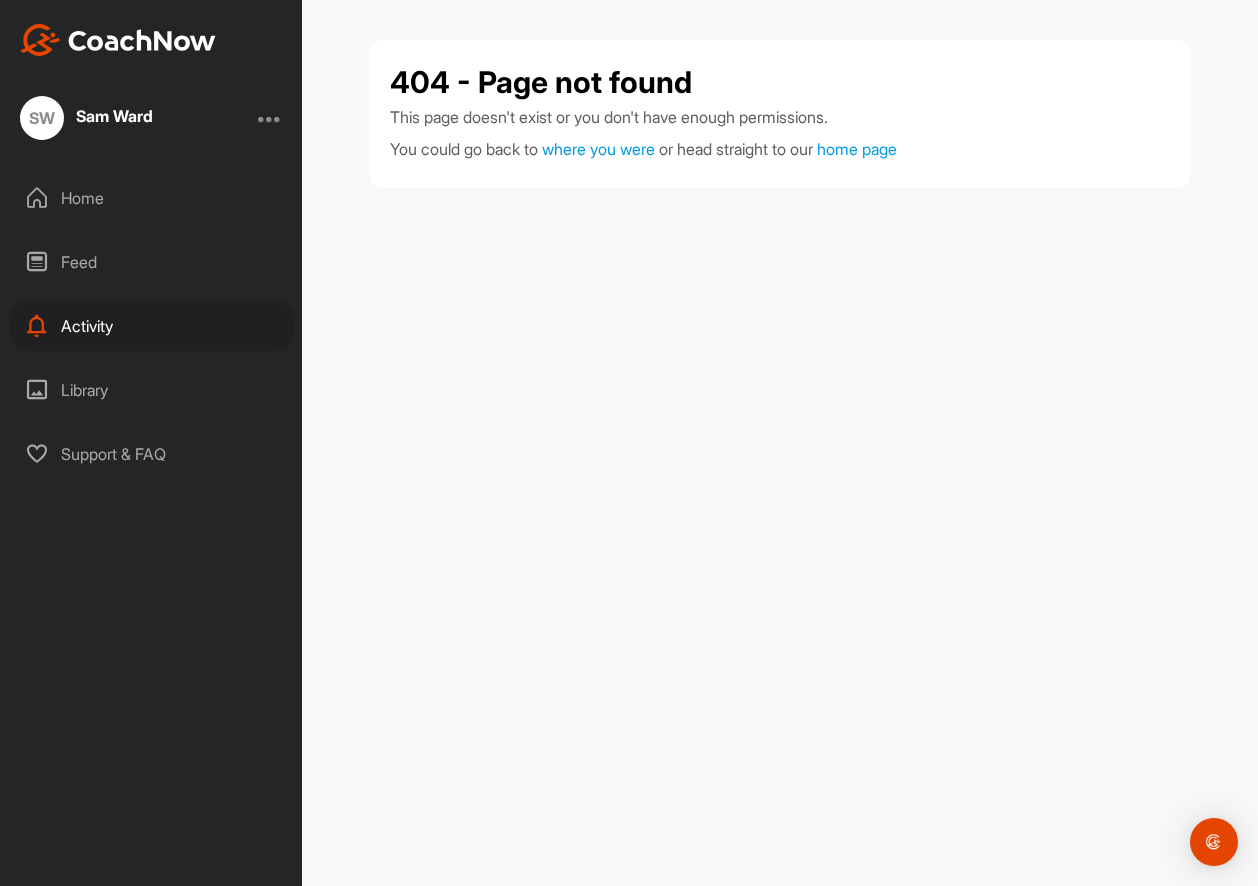 click on "Home" at bounding box center (152, 198) 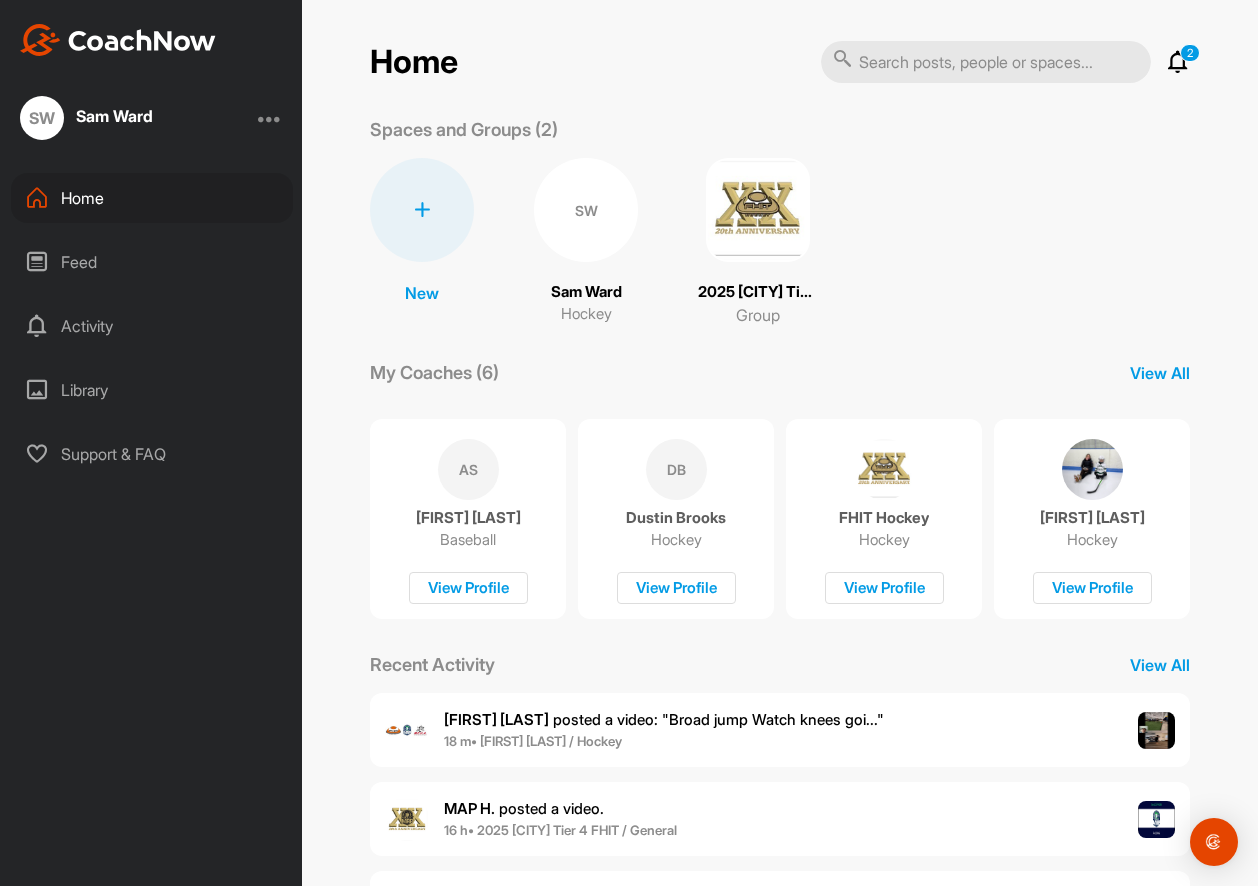 click on "Feed" at bounding box center [152, 262] 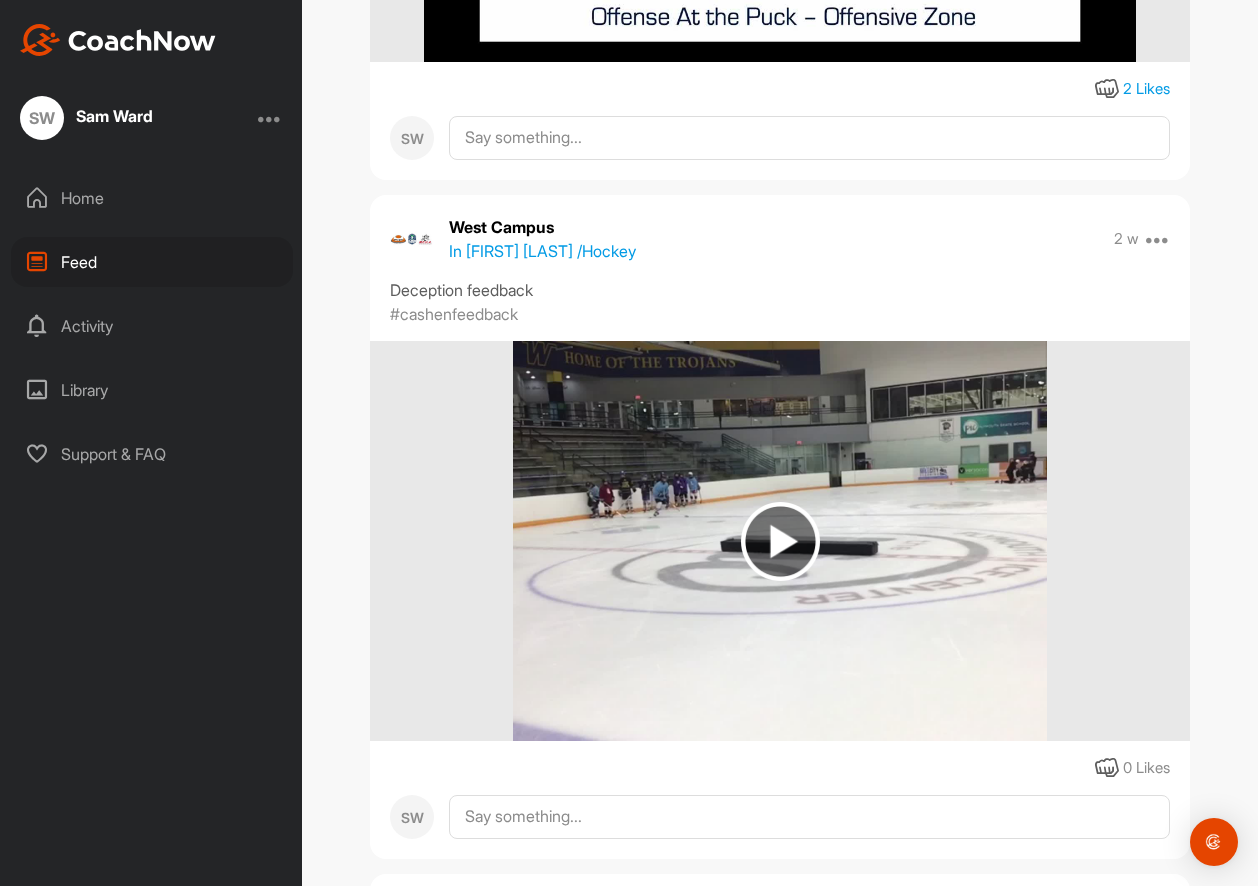 scroll, scrollTop: 3587, scrollLeft: 0, axis: vertical 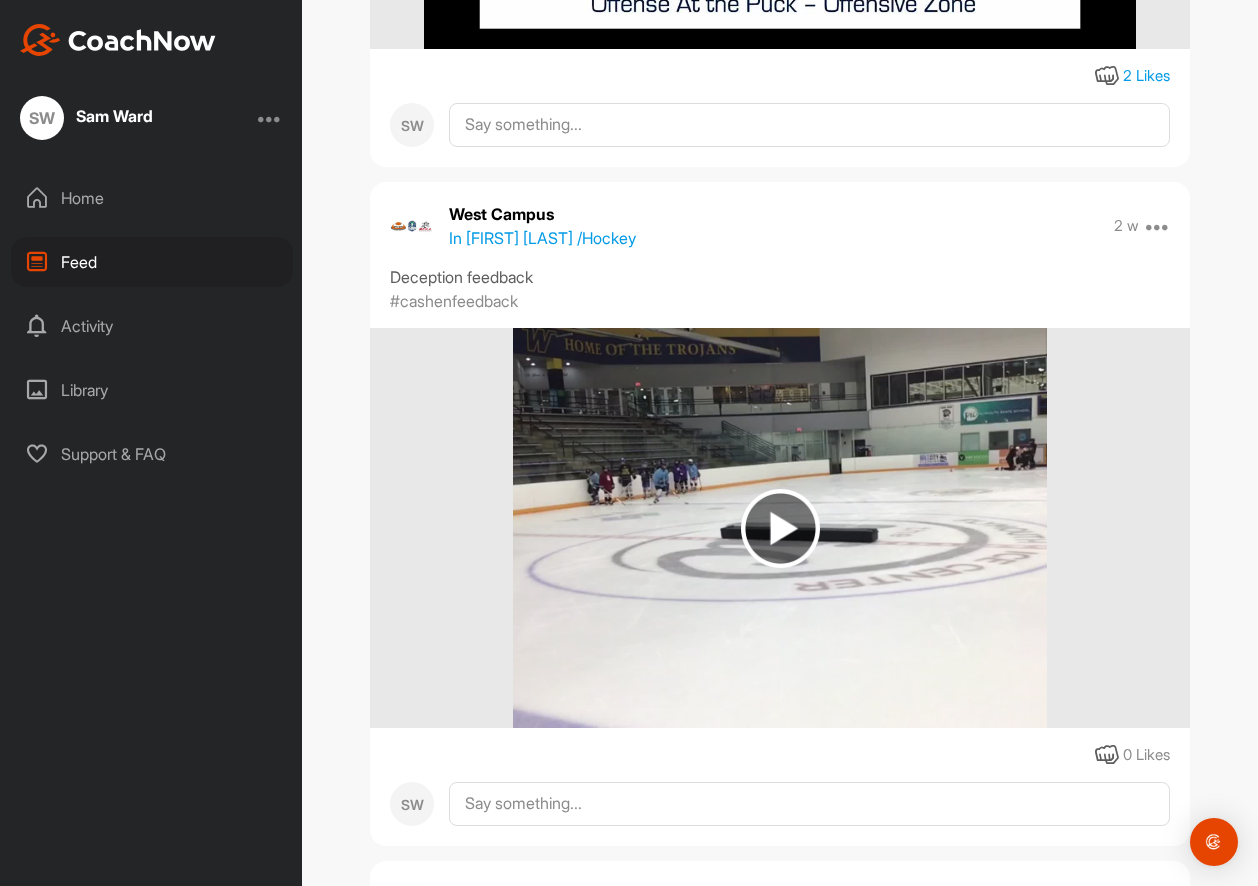 click at bounding box center [780, 528] 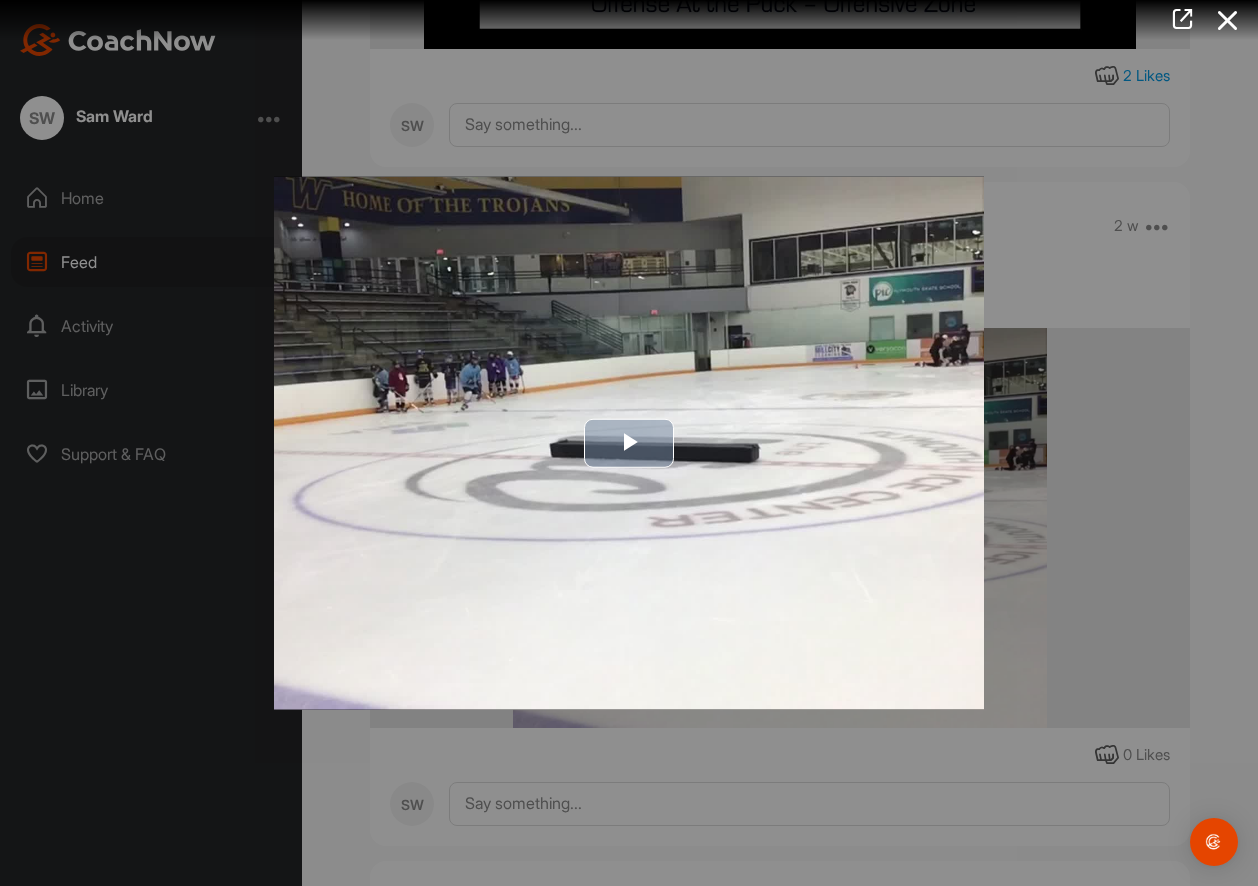 click at bounding box center [629, 443] 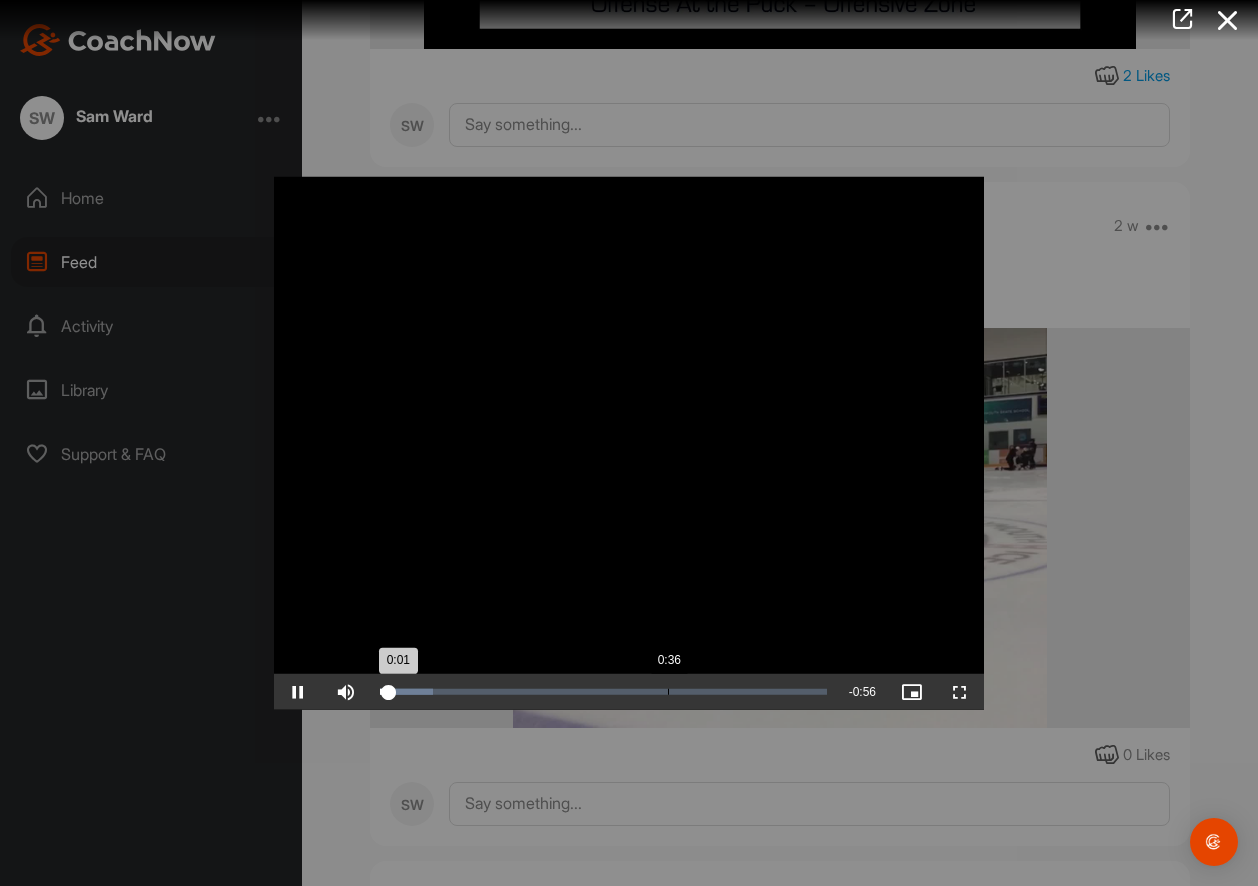 click on "0:36" at bounding box center [668, 691] 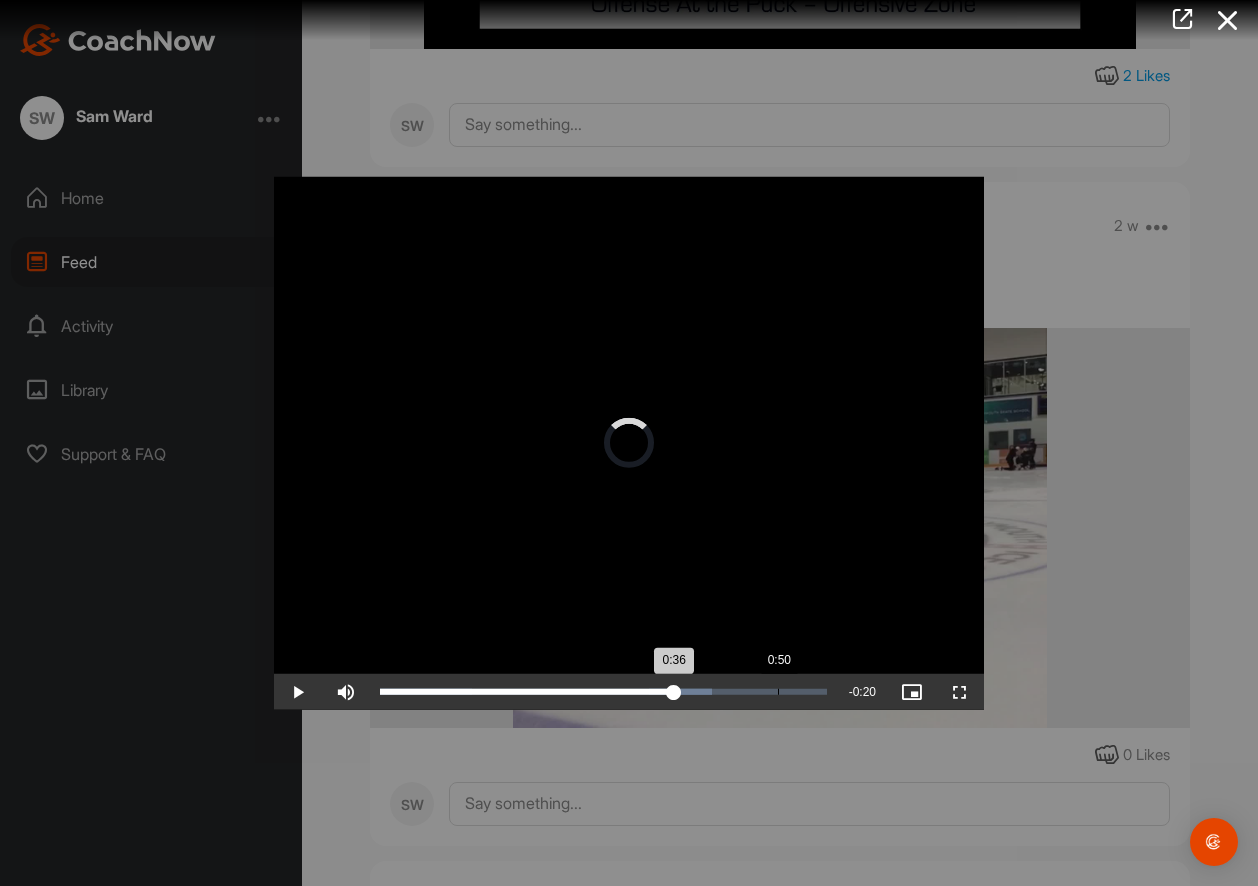 click on "Loaded : 74.40% 0:50 0:36" at bounding box center [603, 691] 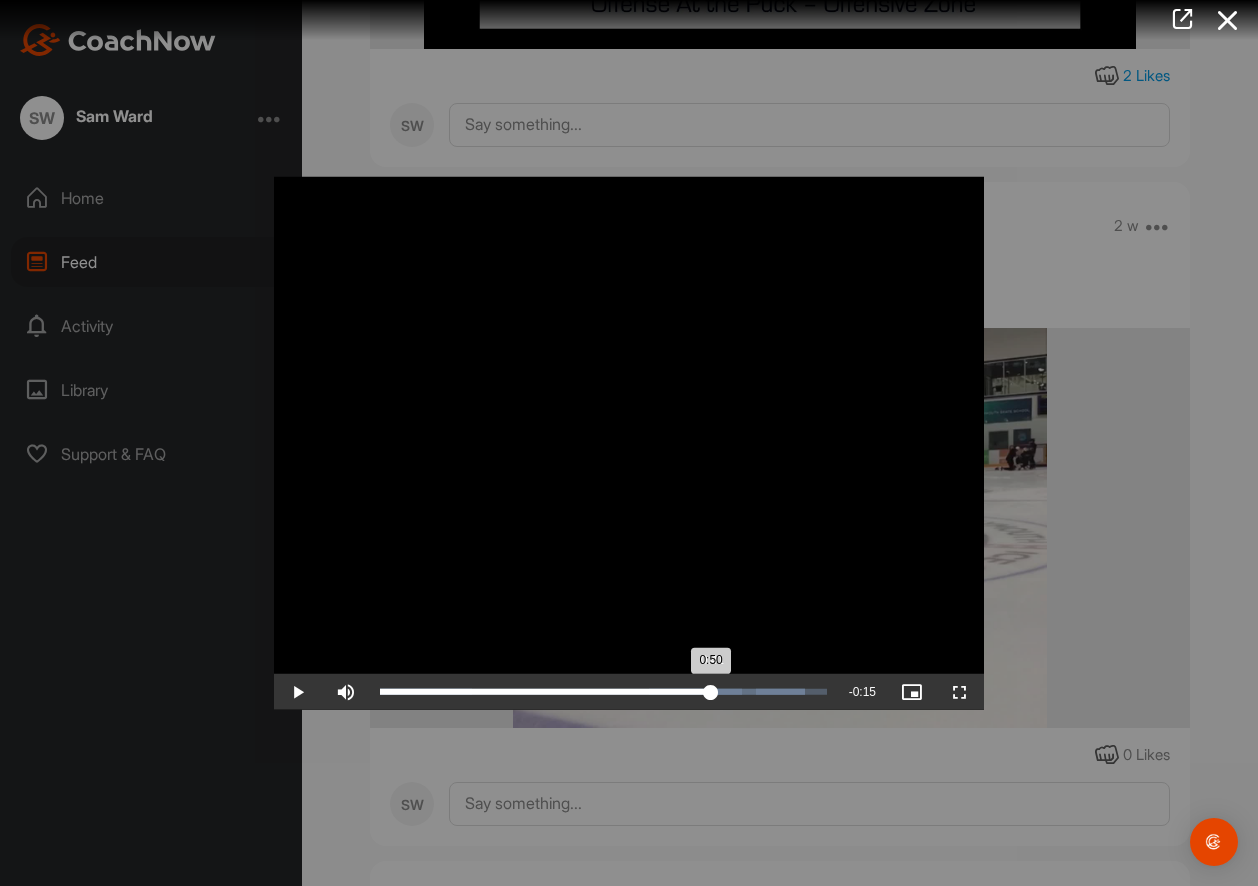 click on "Loaded :  95.25% 0:41 0:50" at bounding box center [603, 691] 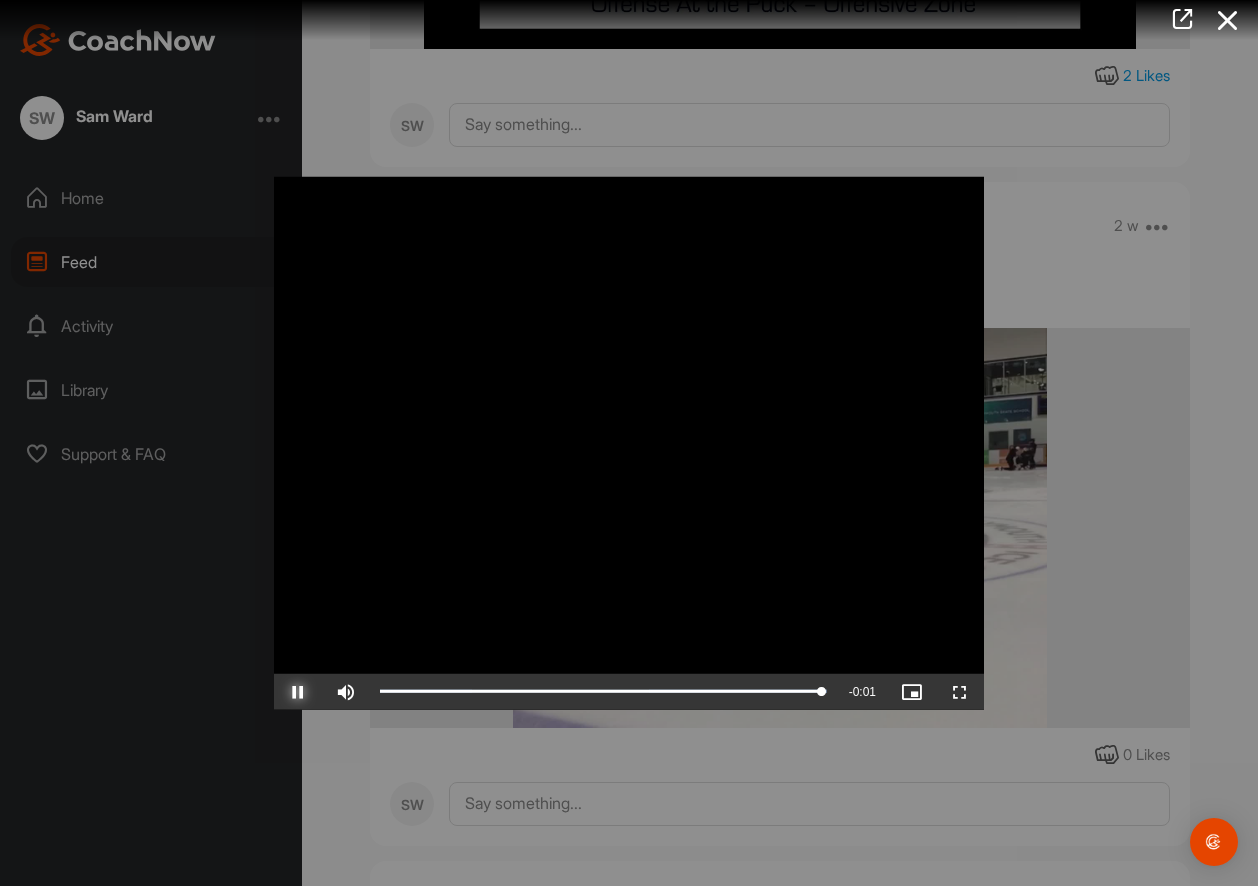click at bounding box center (298, 691) 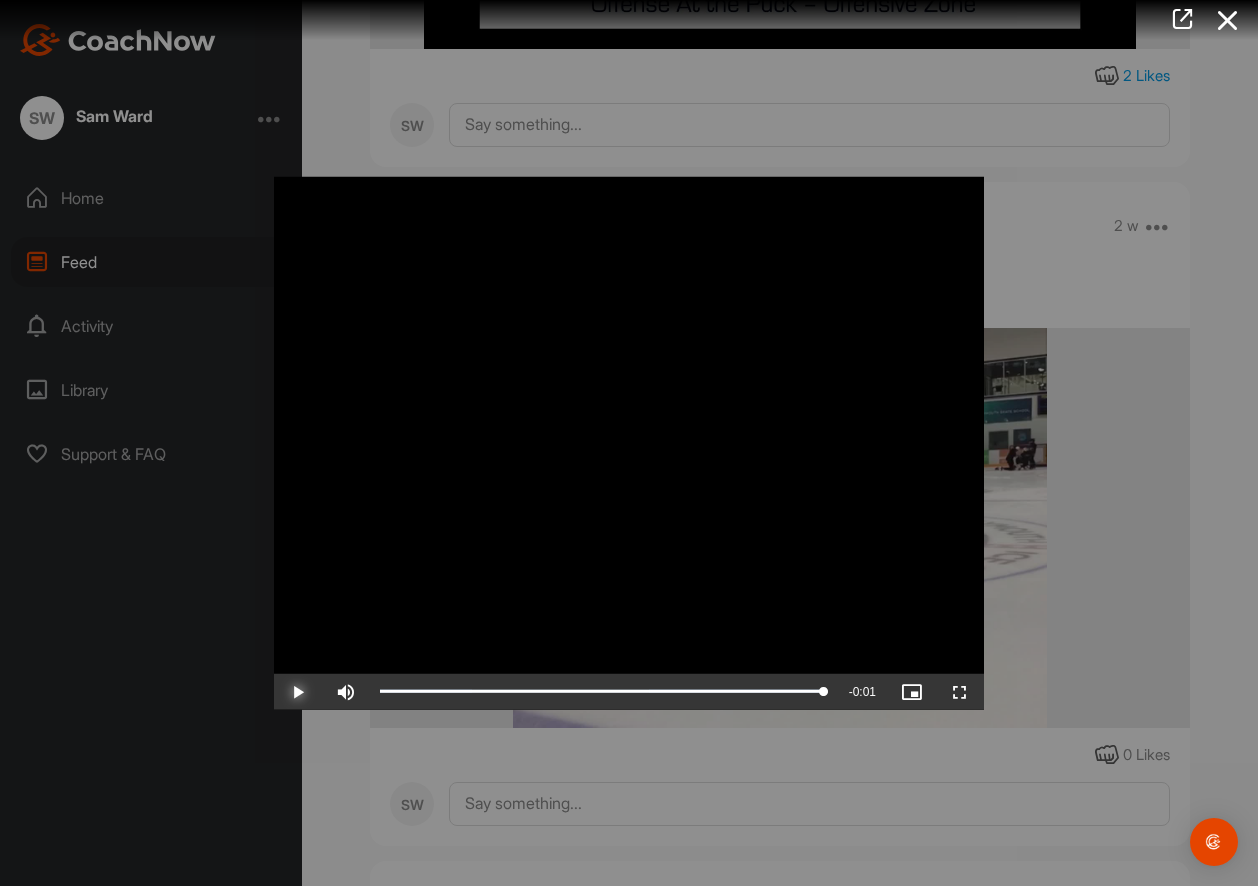 click at bounding box center (298, 691) 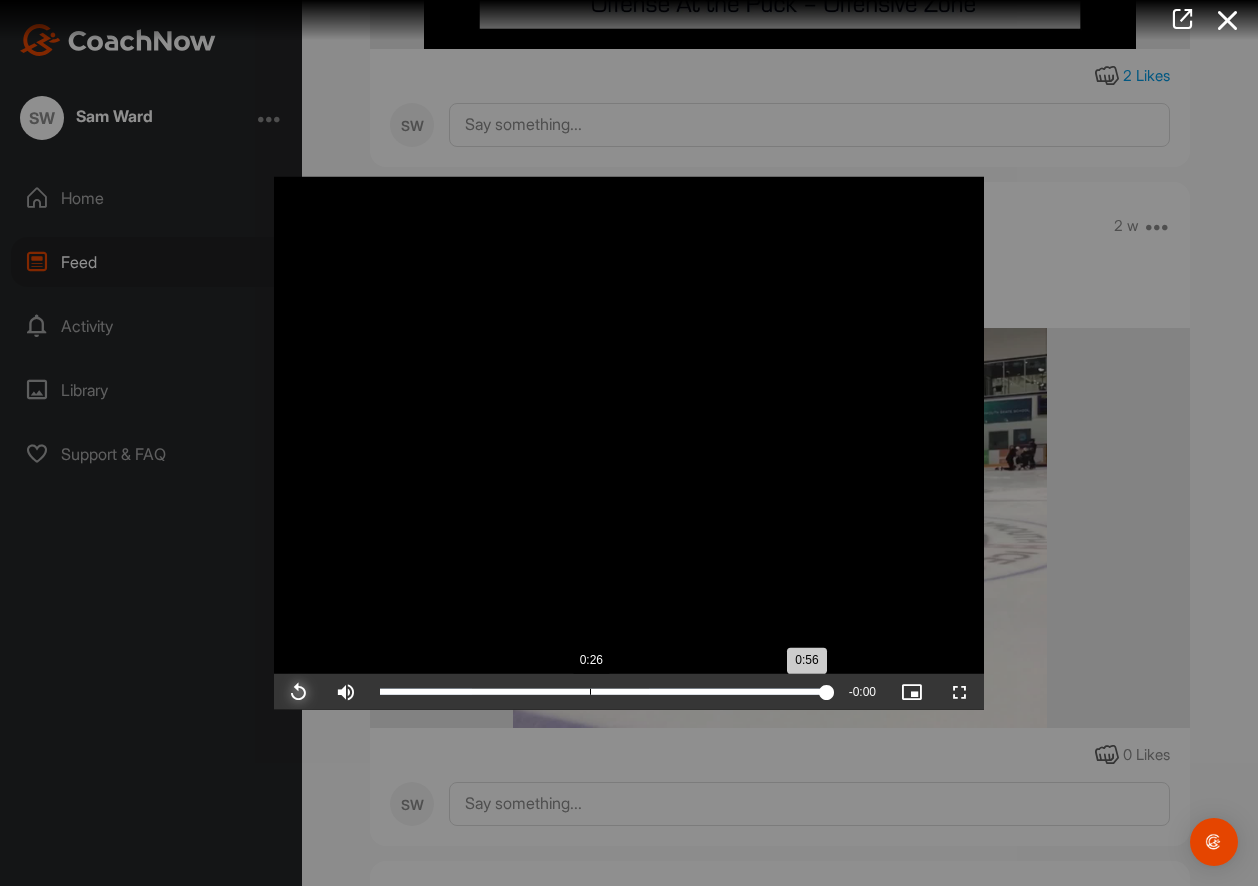 click on "0:26" at bounding box center (590, 691) 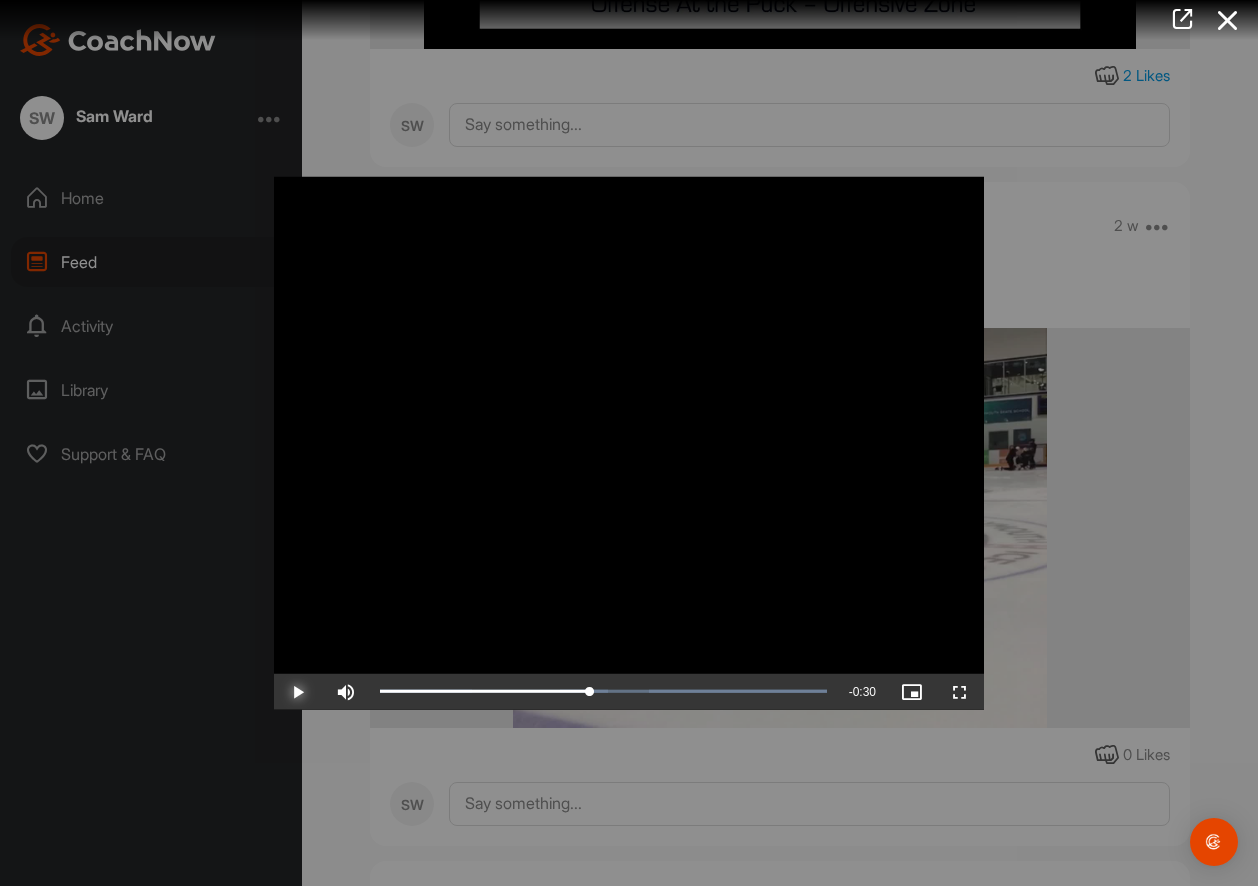 click at bounding box center (298, 691) 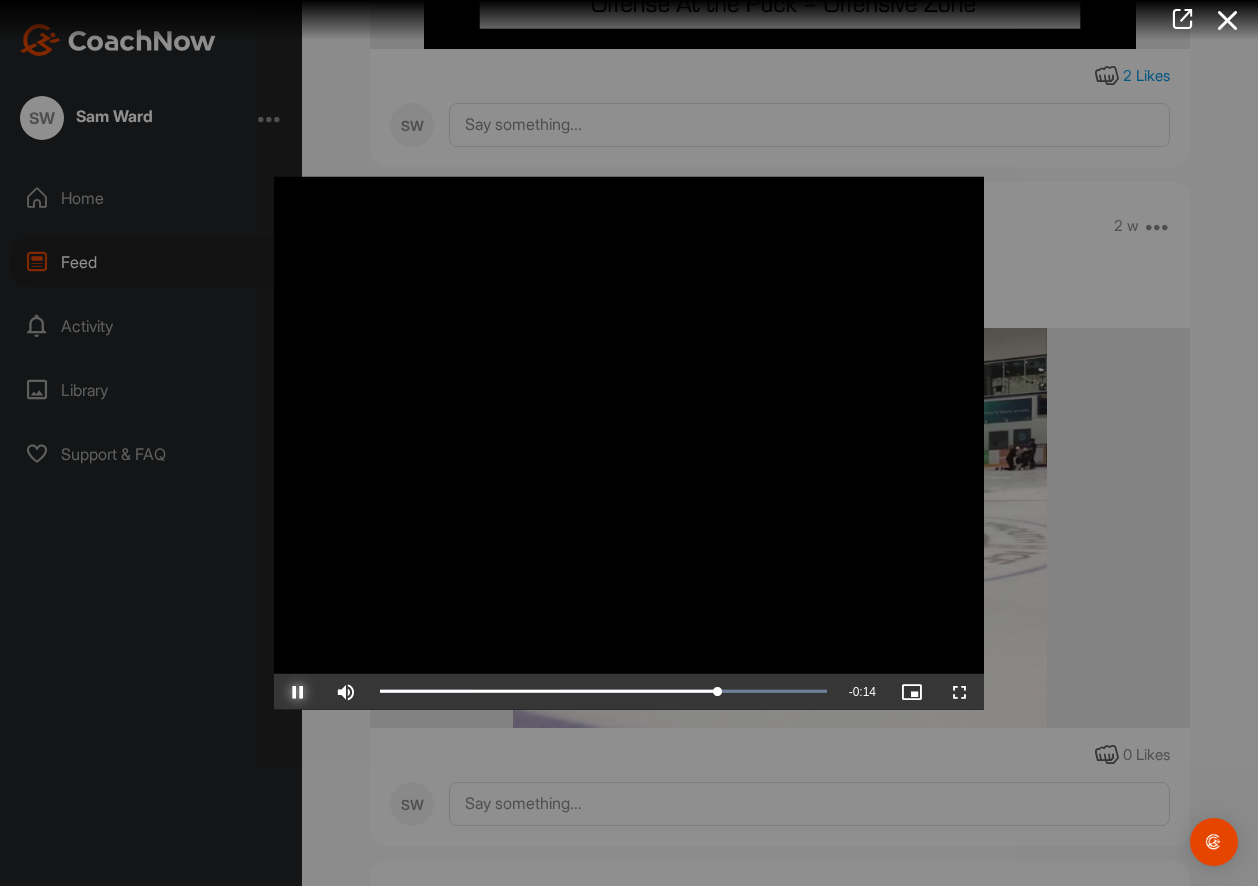 click at bounding box center (298, 691) 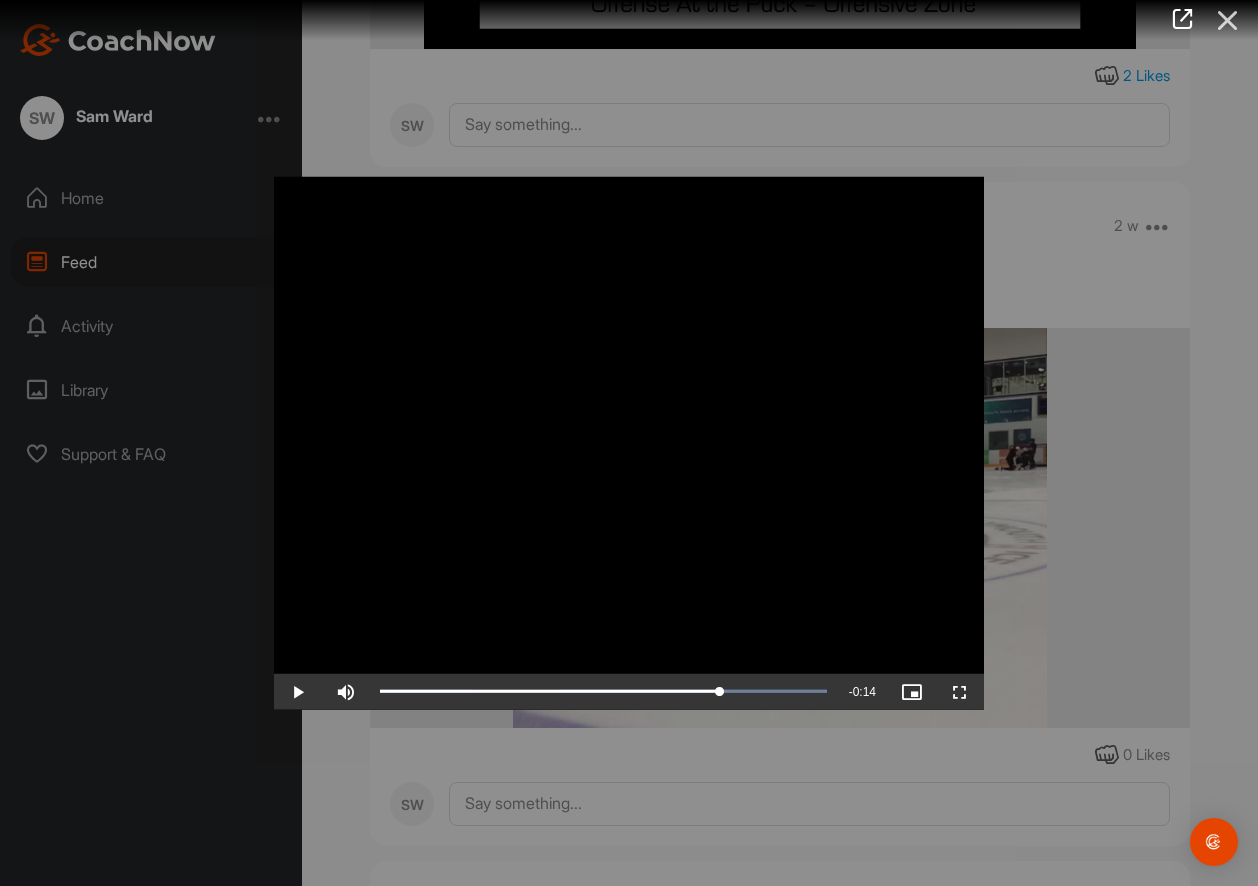 click at bounding box center [1228, 20] 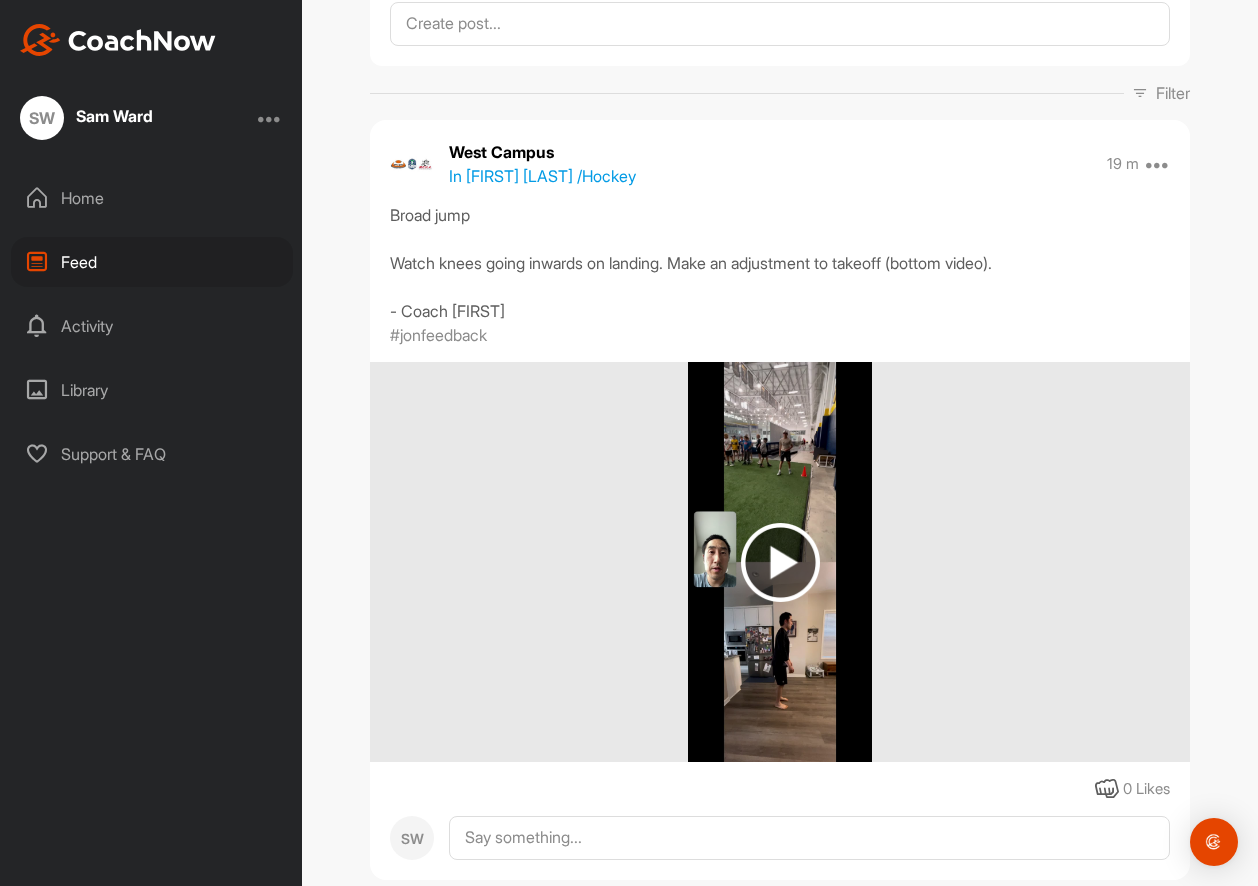 scroll, scrollTop: 0, scrollLeft: 0, axis: both 